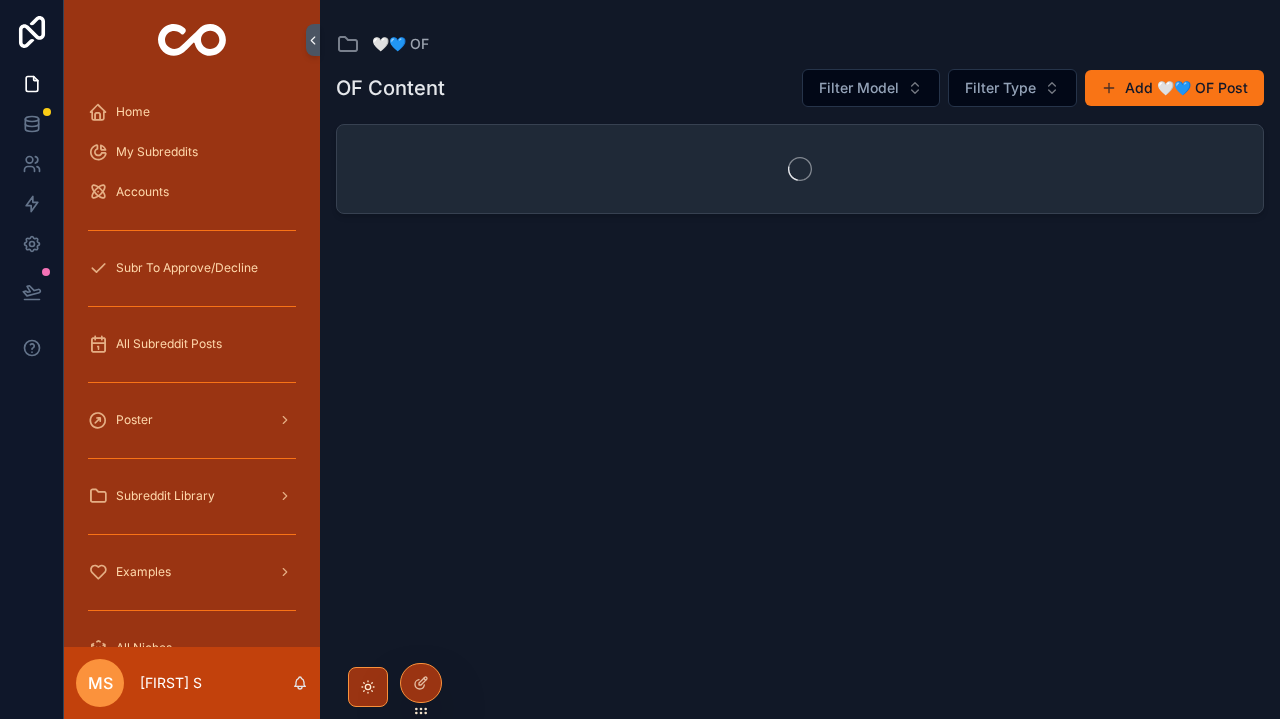 scroll, scrollTop: 0, scrollLeft: 0, axis: both 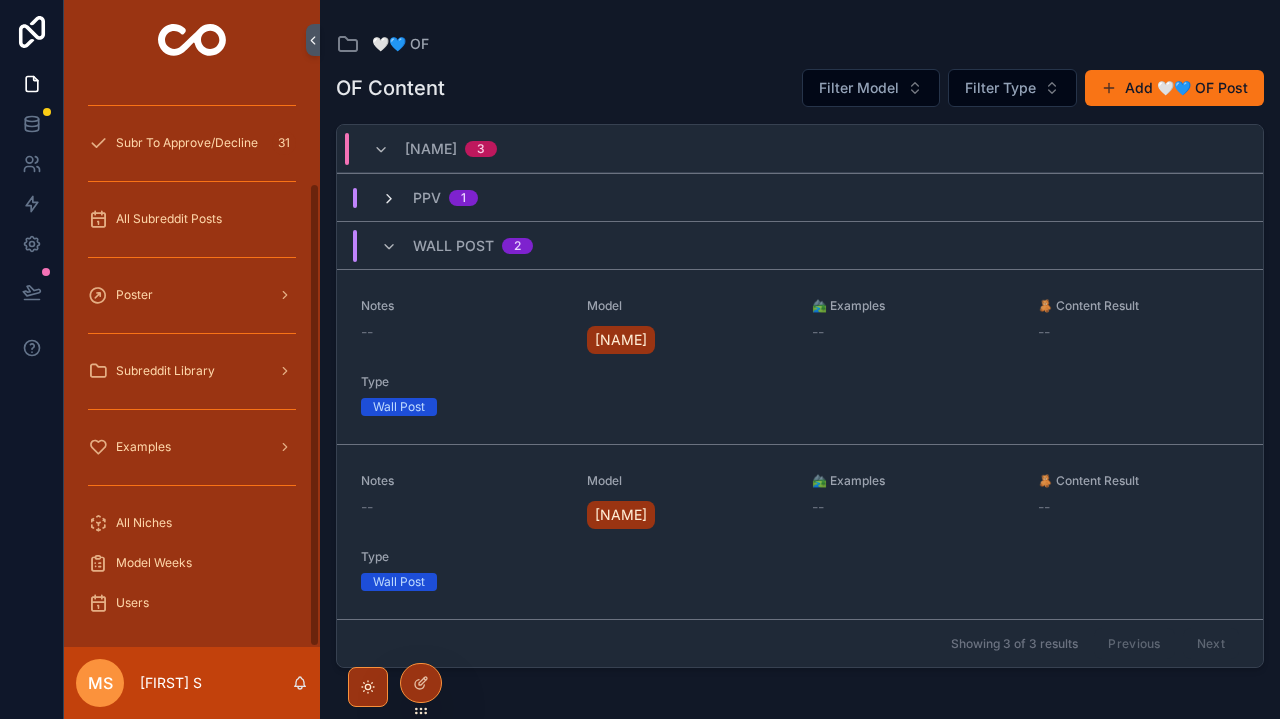 click at bounding box center [389, 199] 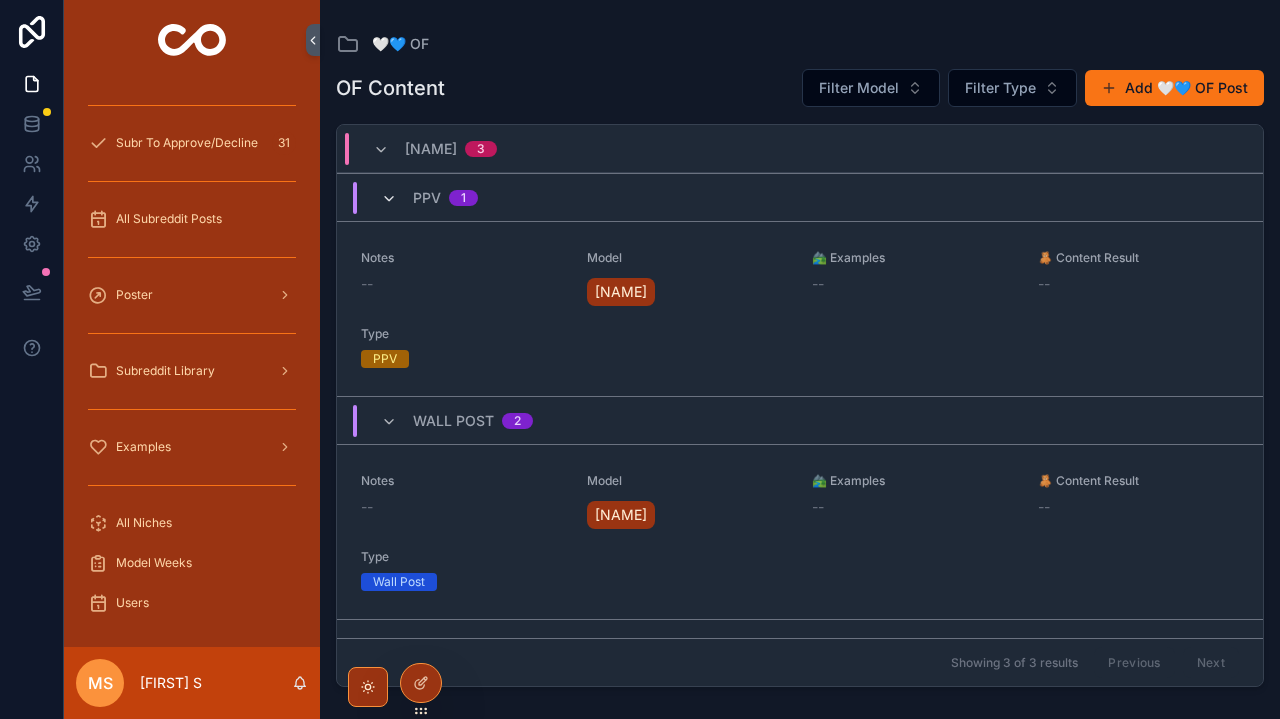 click at bounding box center [389, 199] 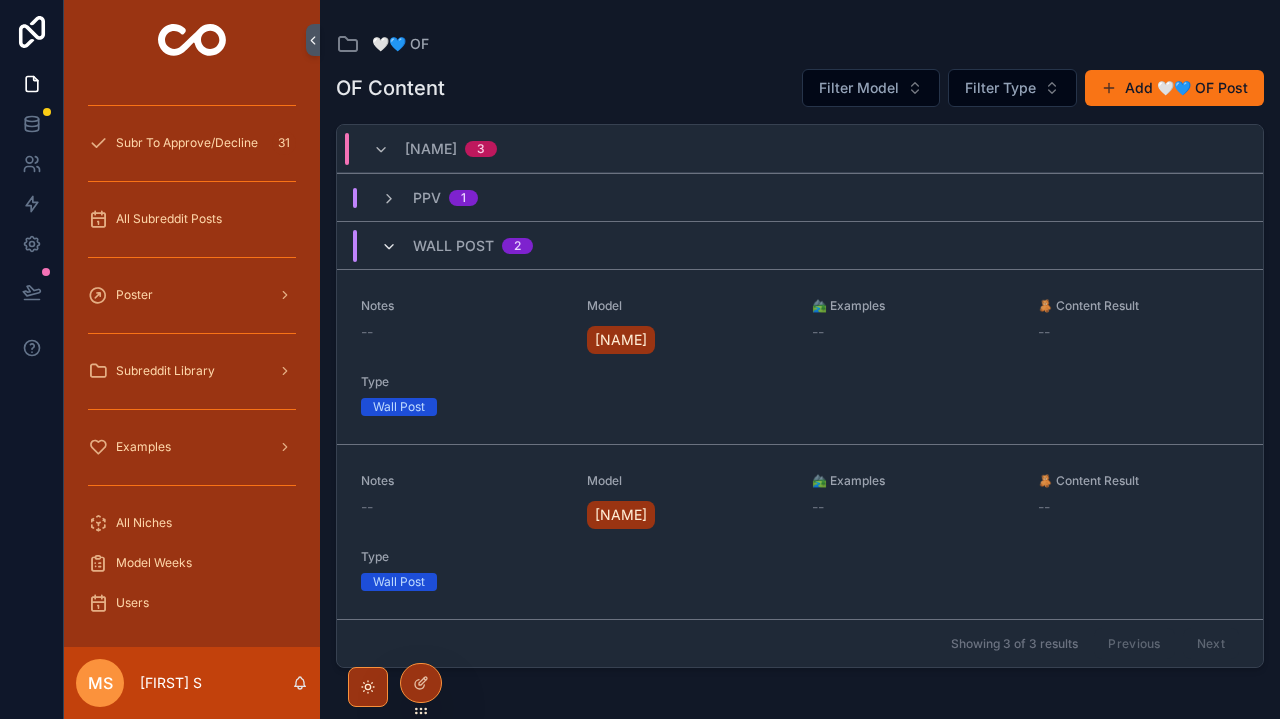 click at bounding box center (389, 247) 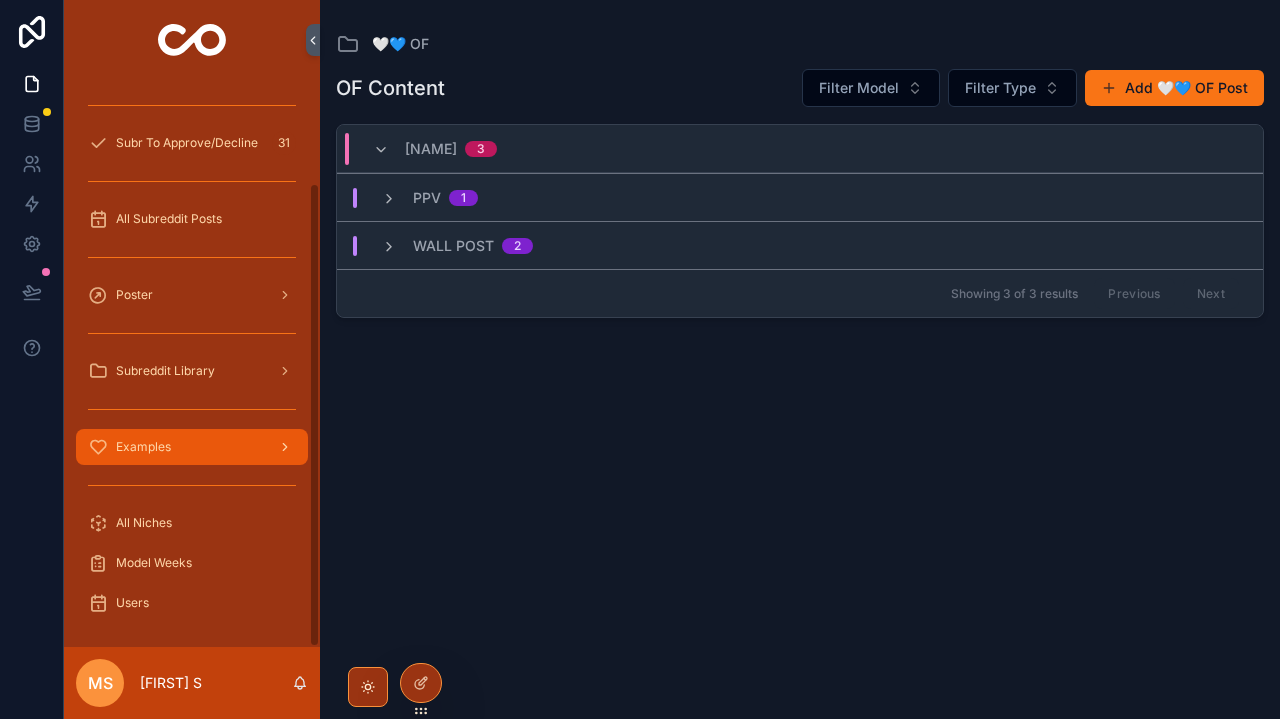scroll, scrollTop: 0, scrollLeft: 0, axis: both 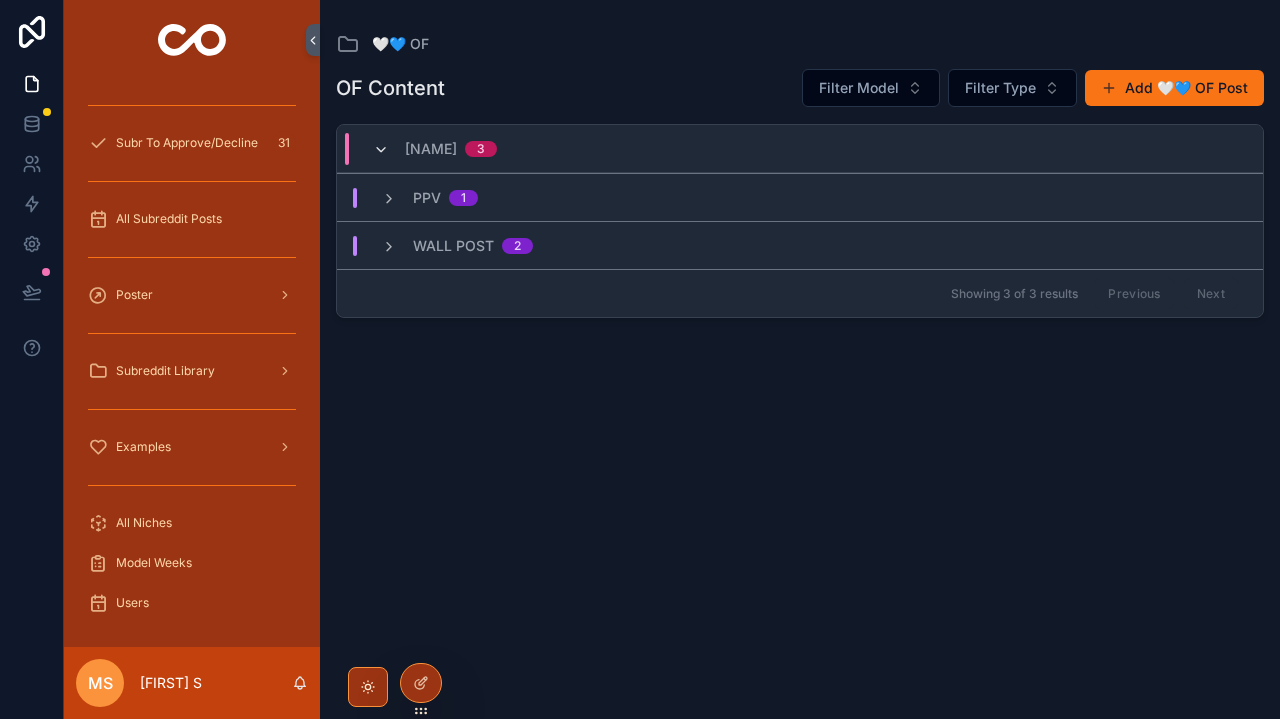click at bounding box center [381, 150] 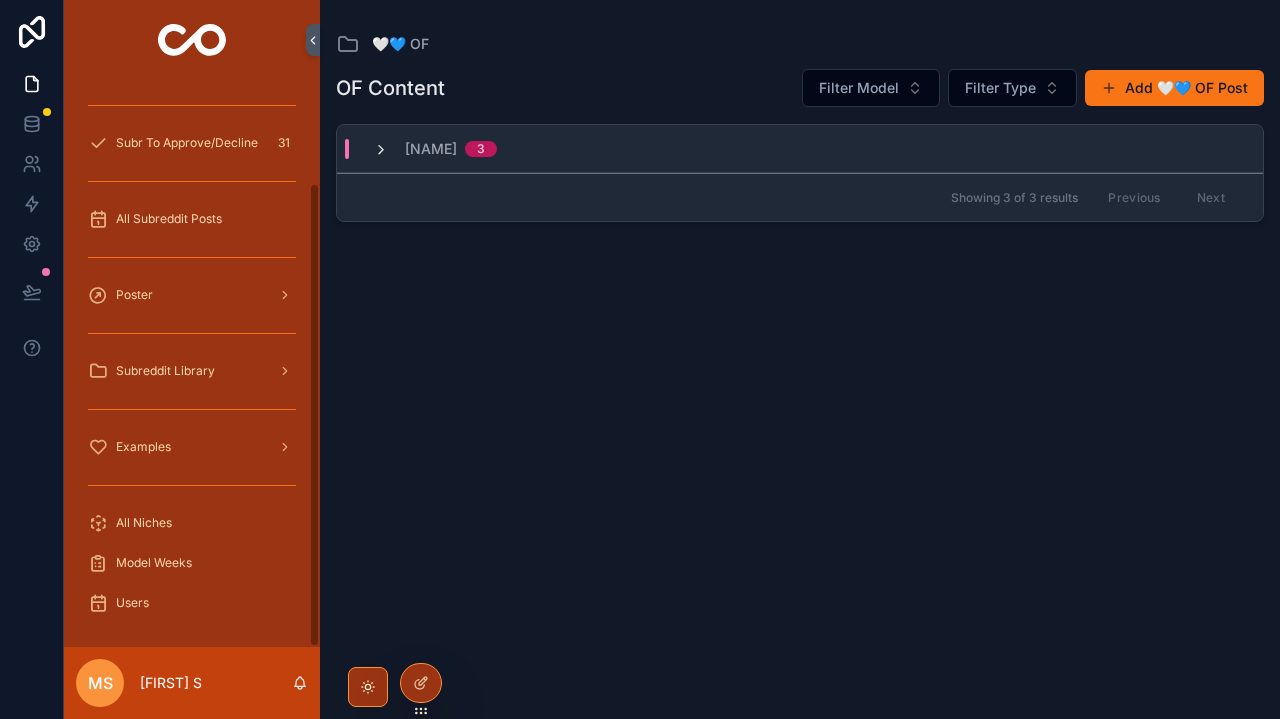 click at bounding box center (381, 150) 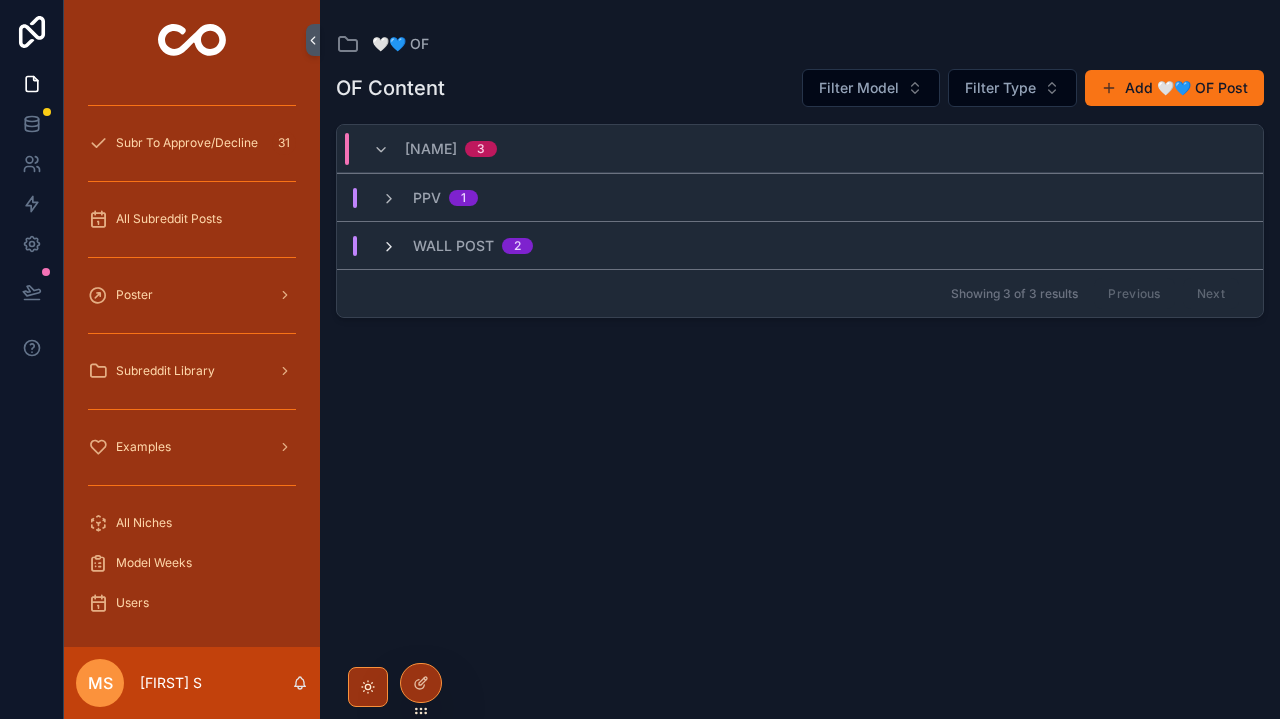 click at bounding box center [389, 246] 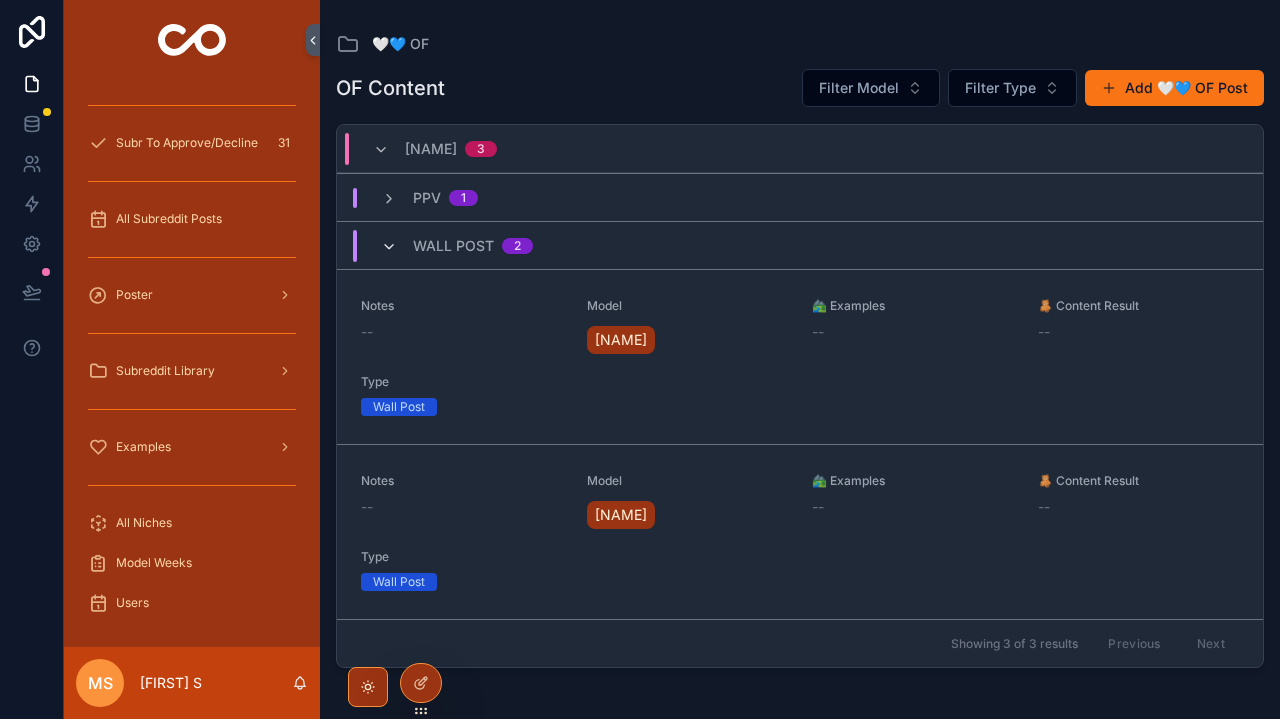click at bounding box center (389, 247) 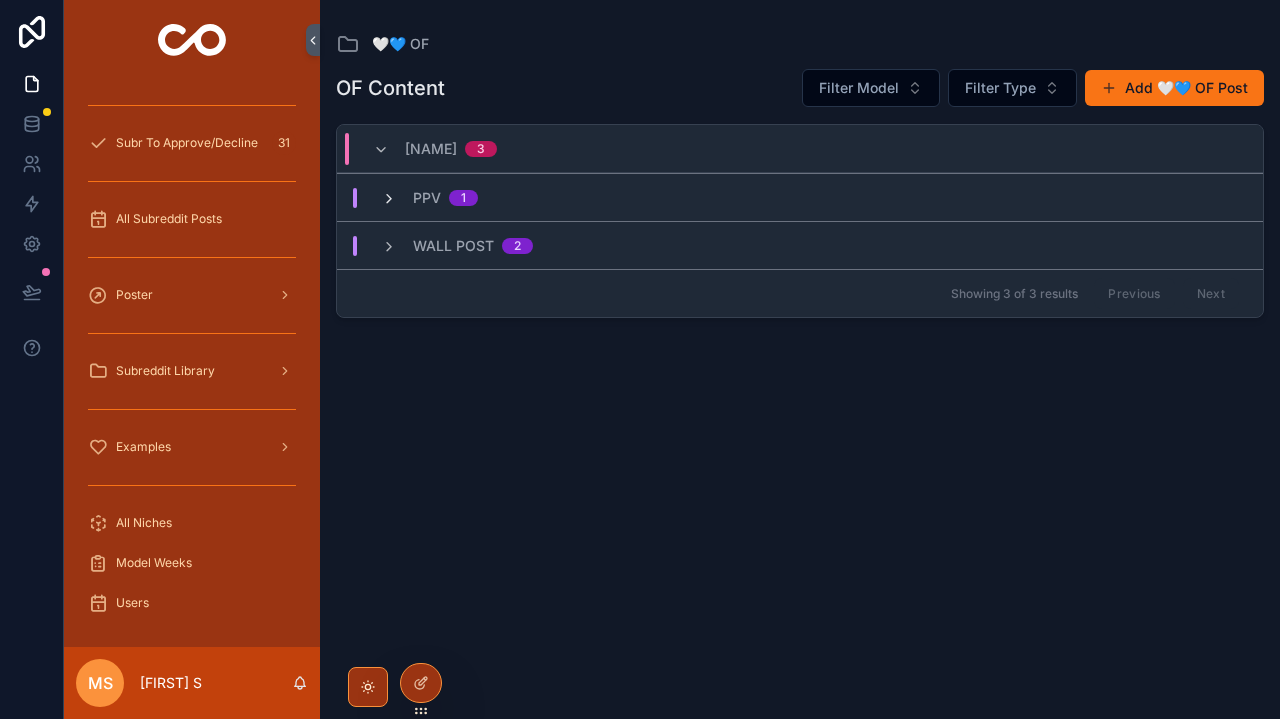 click at bounding box center (389, 199) 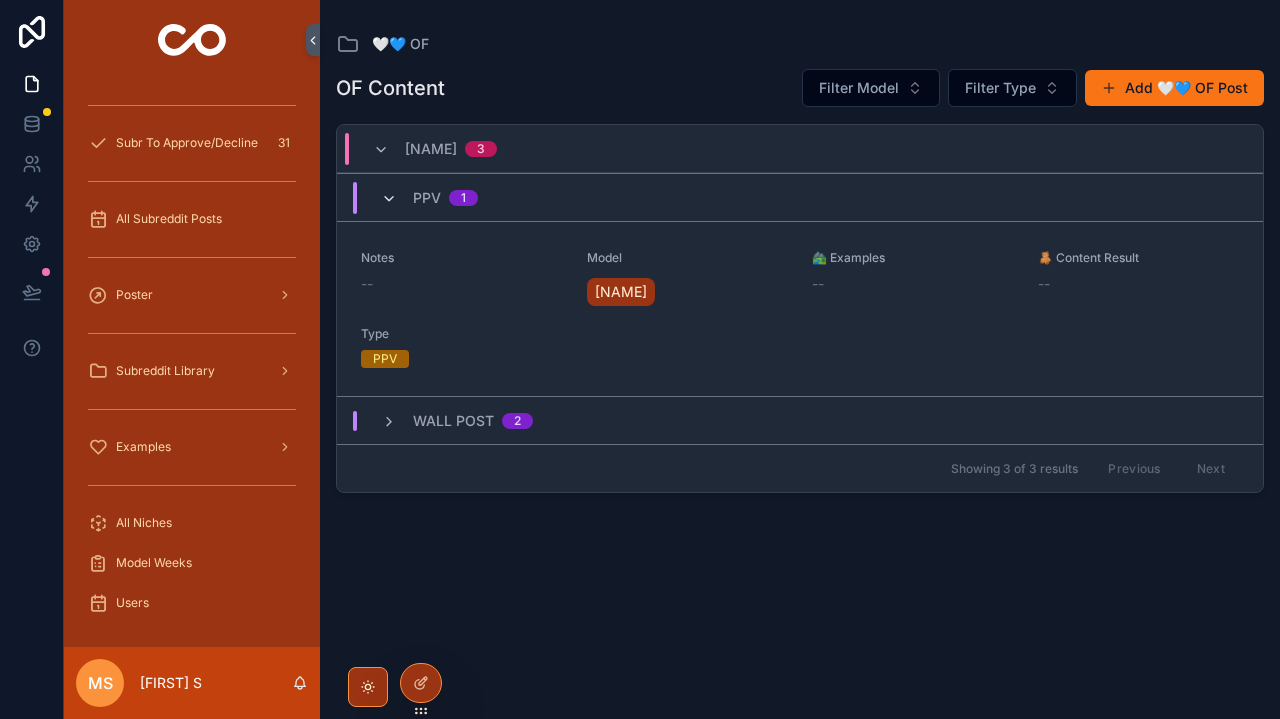 click at bounding box center [389, 199] 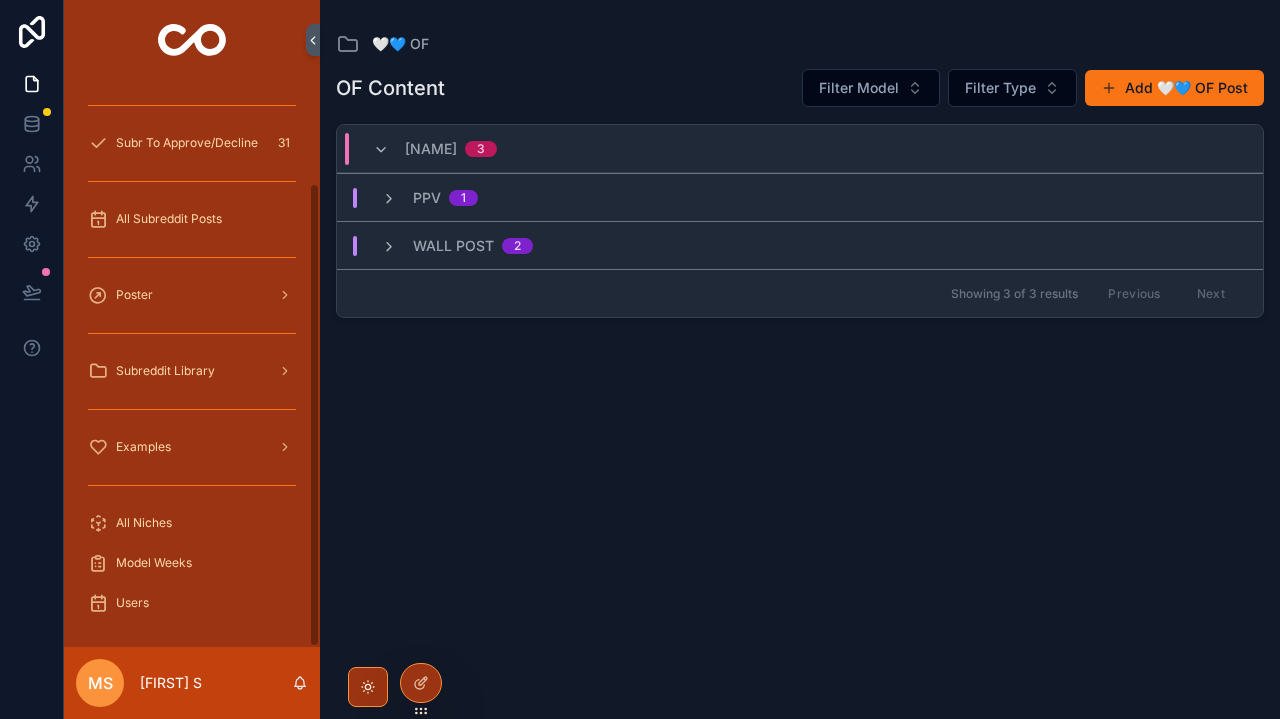 scroll, scrollTop: 0, scrollLeft: 0, axis: both 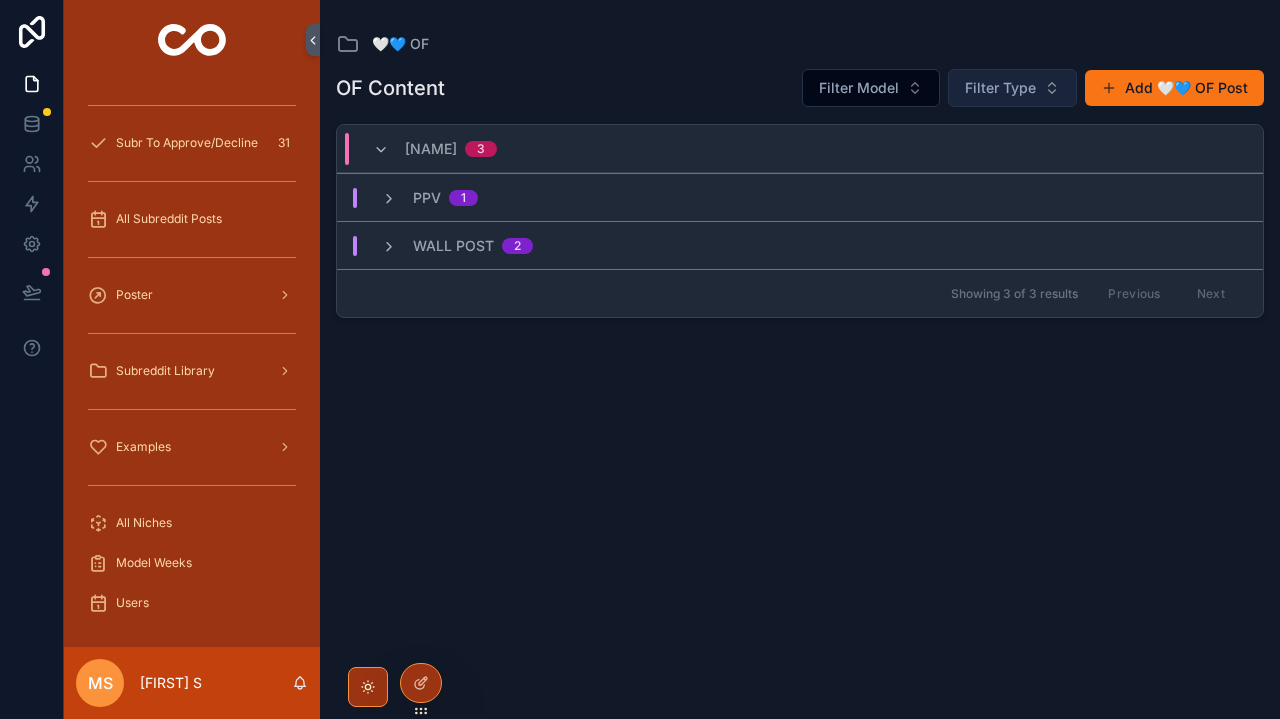 click on "Filter Type" at bounding box center [1000, 88] 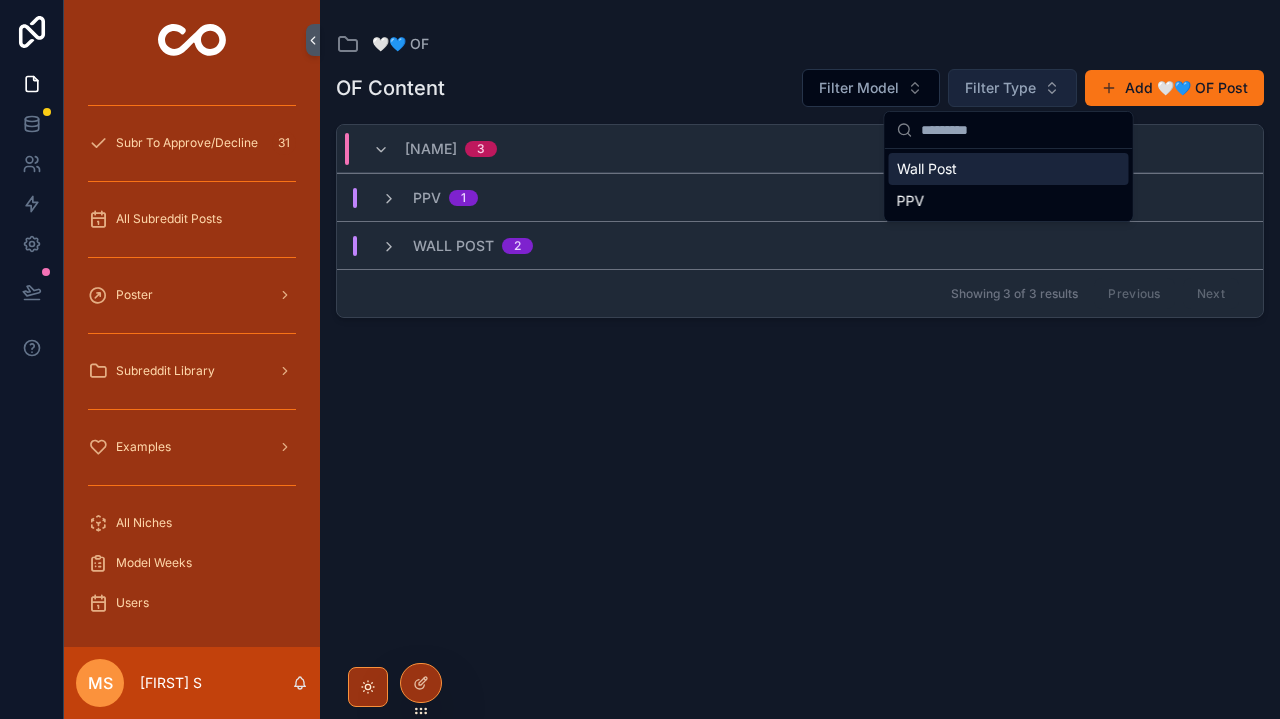 click on "Filter Type" at bounding box center (1012, 88) 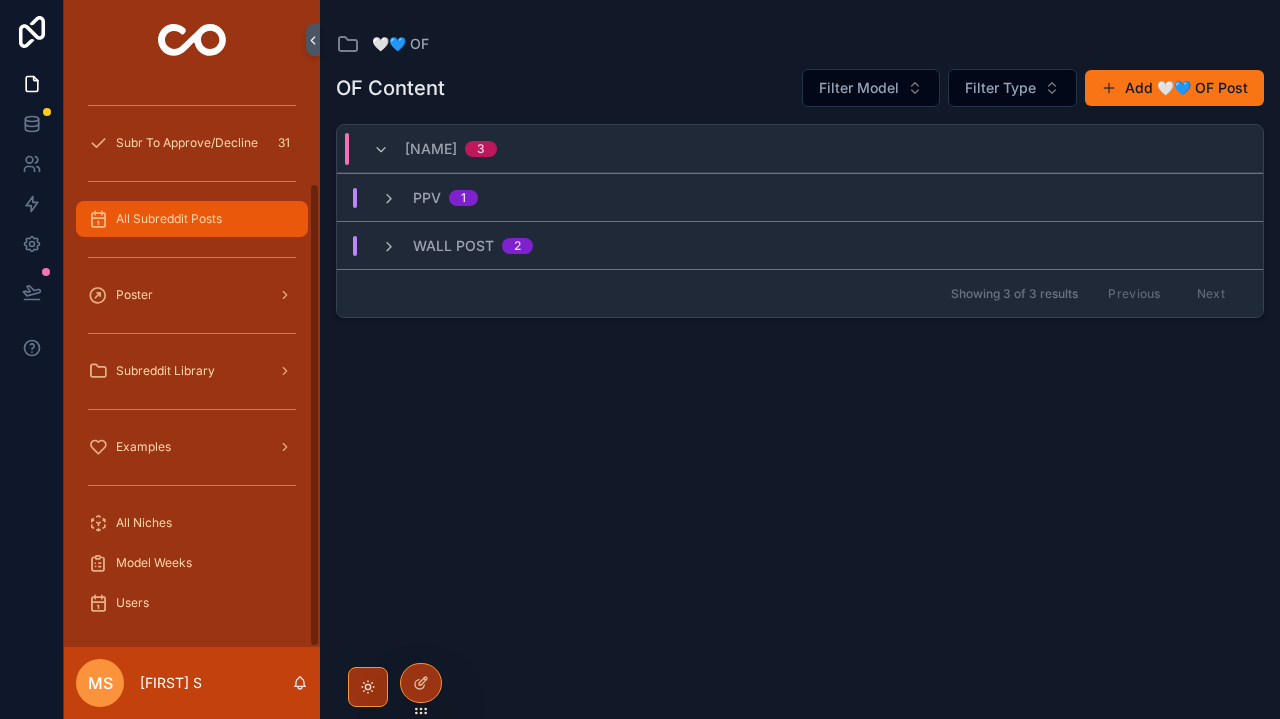 click on "All Subreddit Posts" at bounding box center [169, 219] 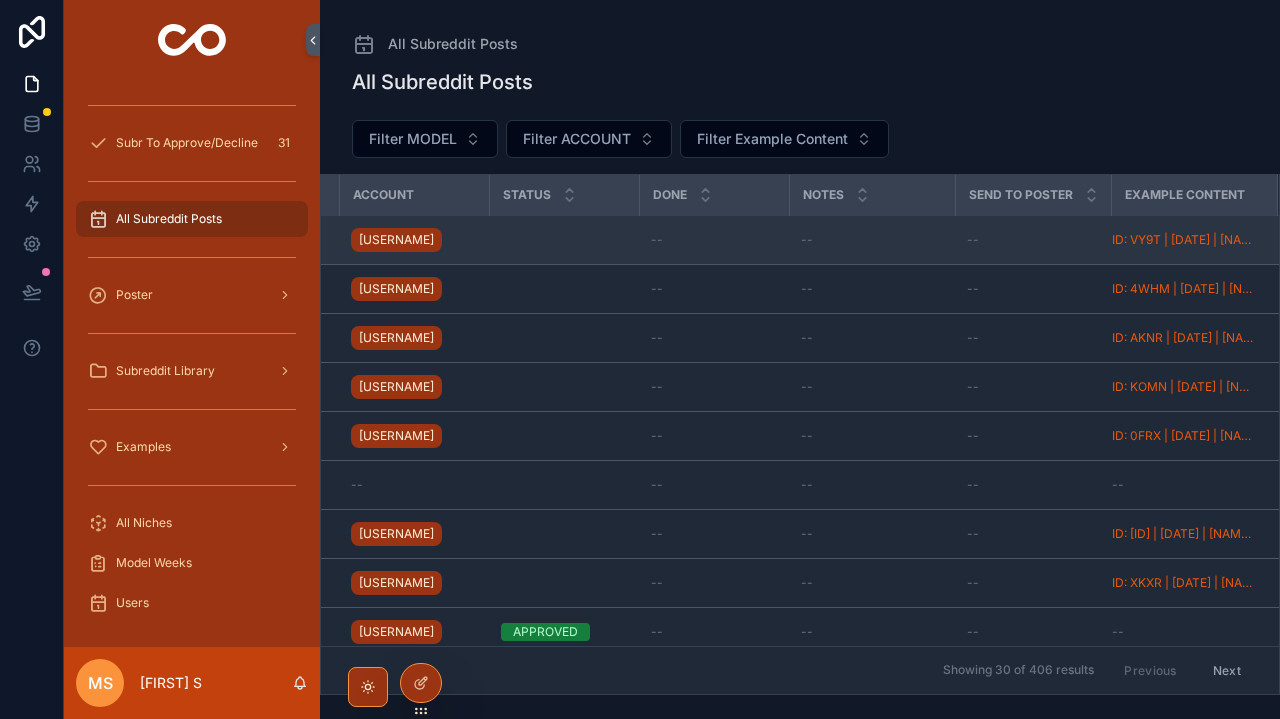 scroll, scrollTop: 0, scrollLeft: 493, axis: horizontal 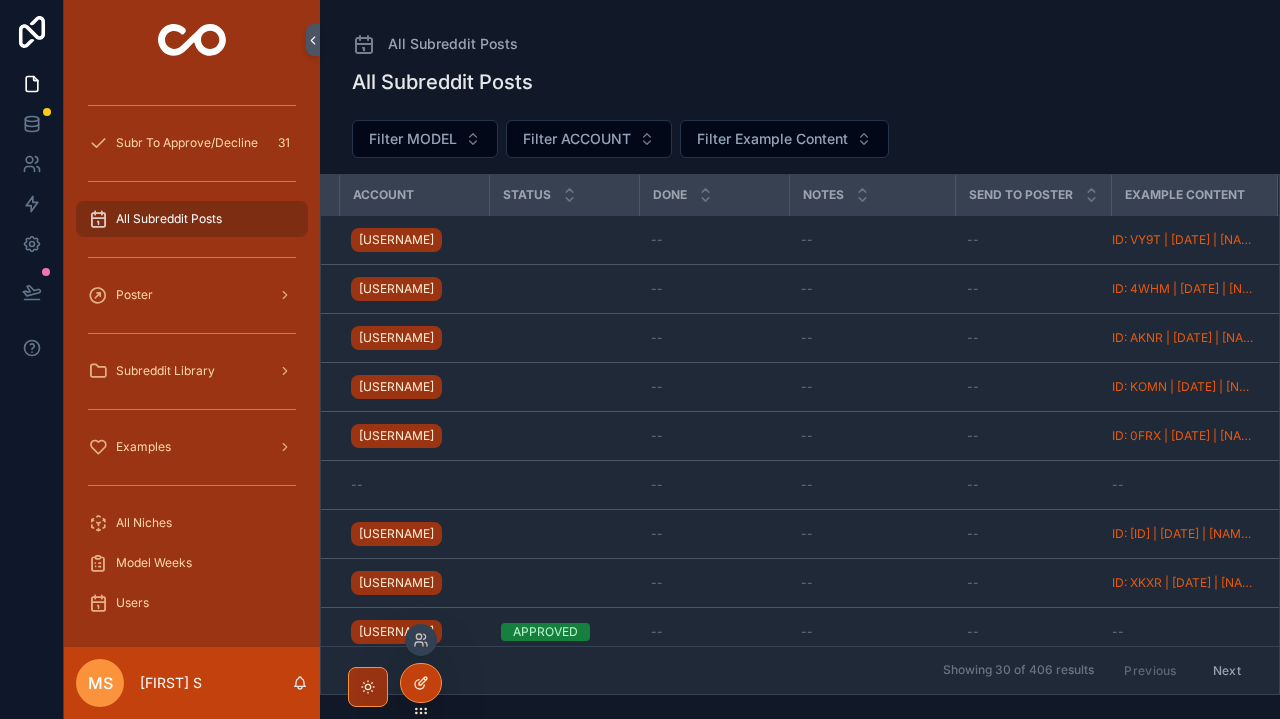 click 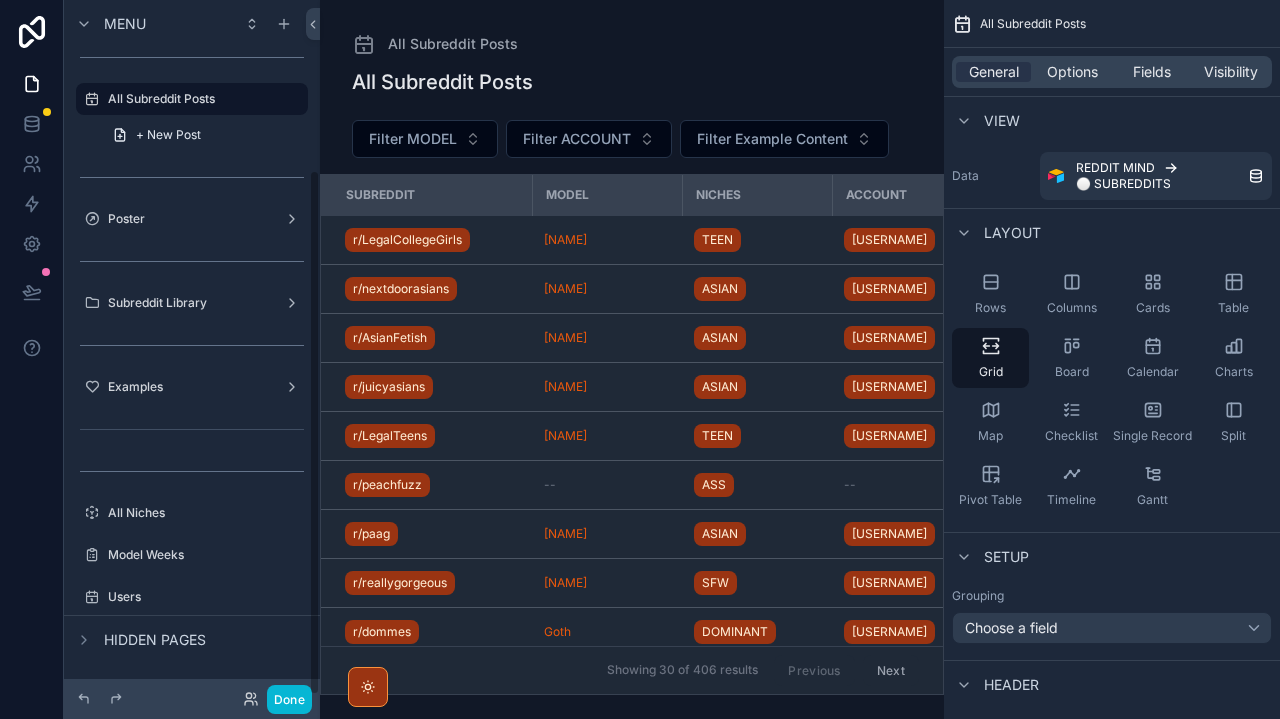click on "Hidden pages" at bounding box center (155, 640) 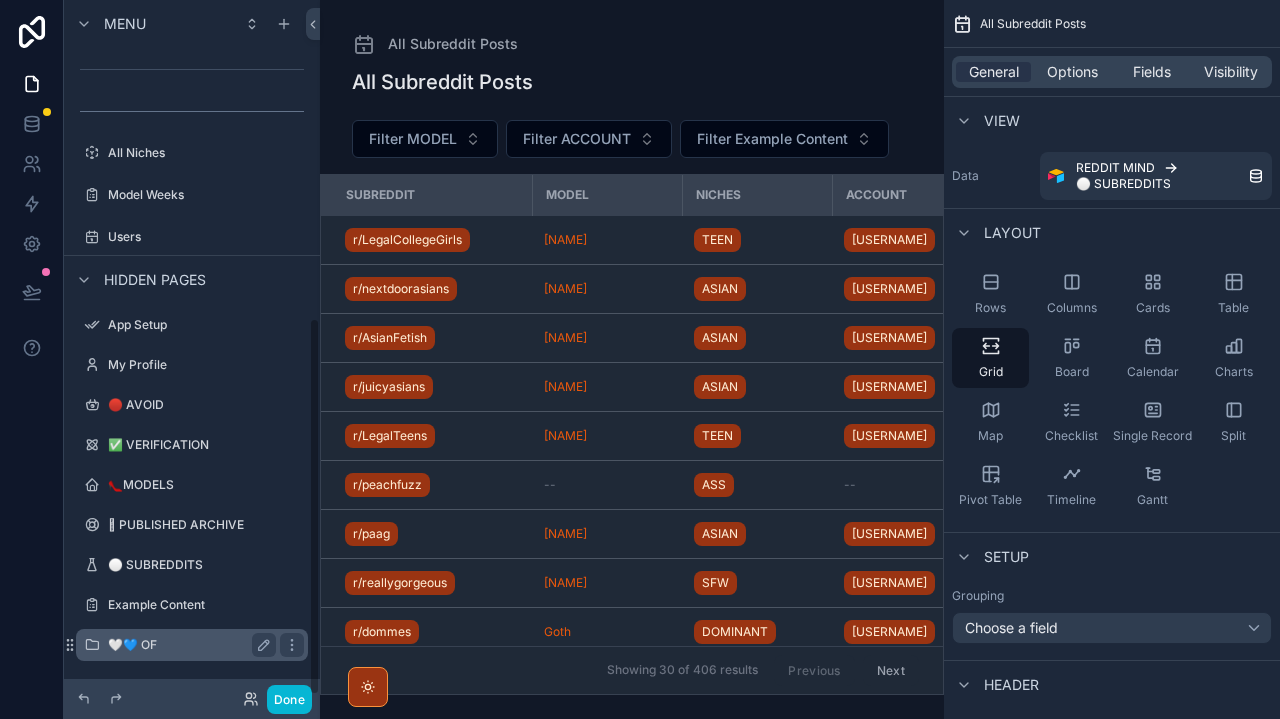 click on "🤍💙 OF" at bounding box center (188, 645) 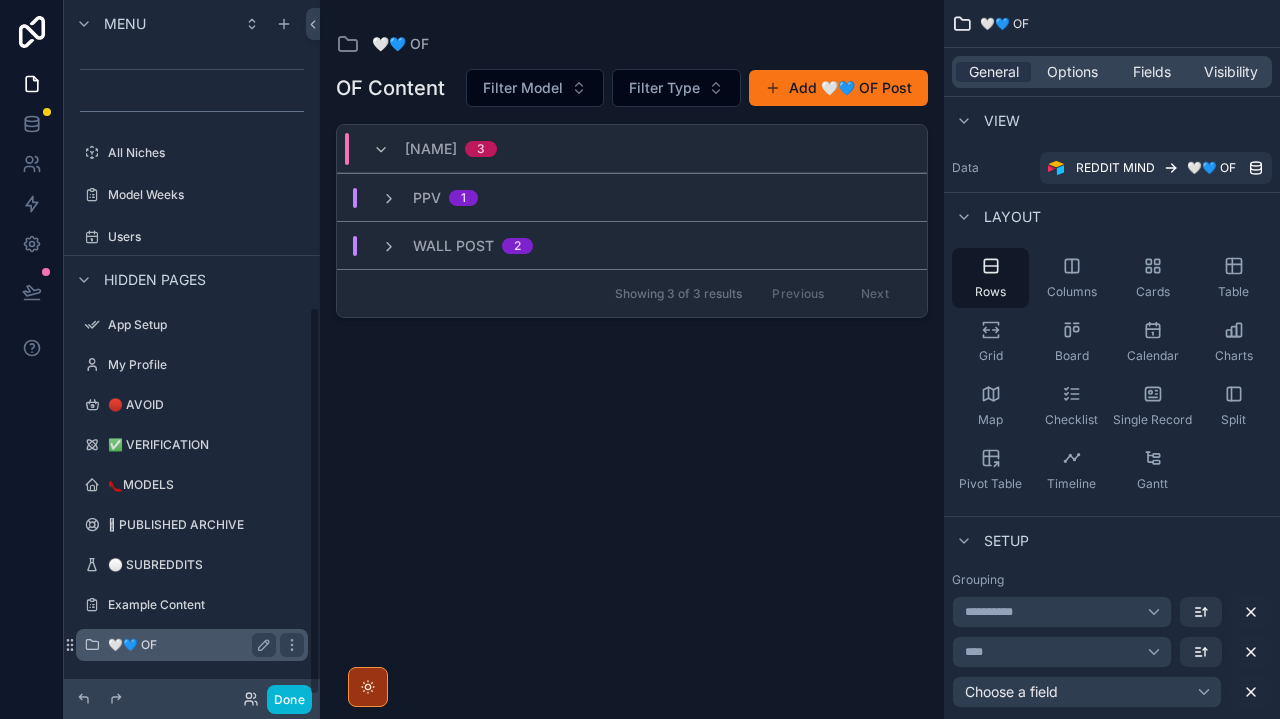 scroll, scrollTop: 549, scrollLeft: 0, axis: vertical 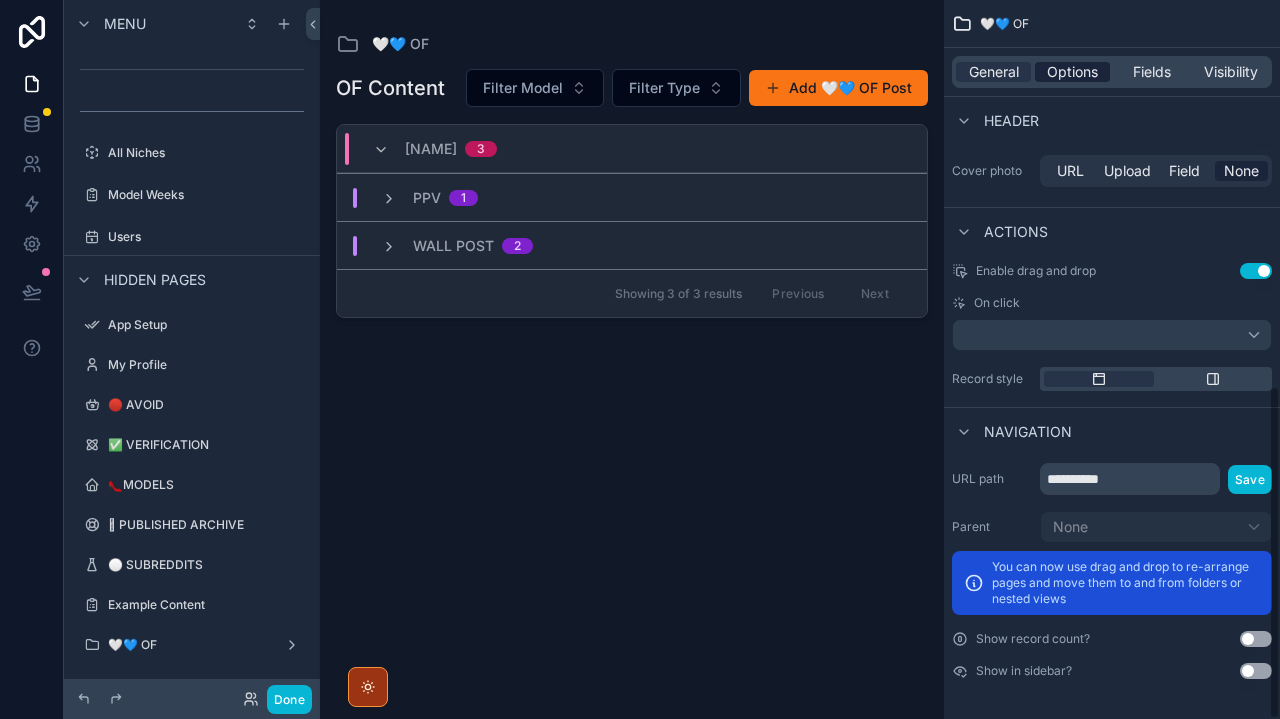 click on "Options" at bounding box center (1072, 72) 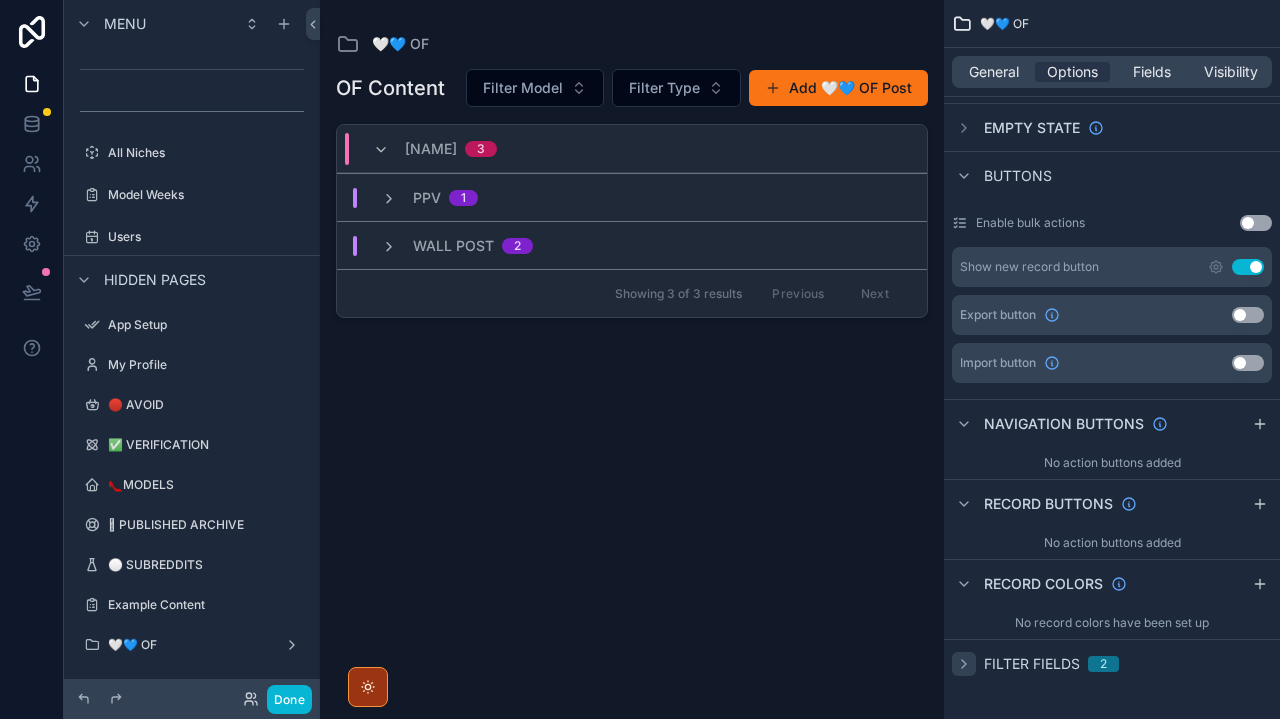 click on "🤍💙 OF General Options Fields Visibility Filter Relative filter *** Model is one of 77 Sort And Limit Sorting Default: most recently created Page size ** Paginate None Empty state Buttons Enable bulk actions Use setting Show new record button Use setting Export button Use setting Import button Use setting Navigation buttons No action buttons added Record buttons No action buttons added Record colors No record colors have been set up Filter fields 2" at bounding box center (1112, 127) 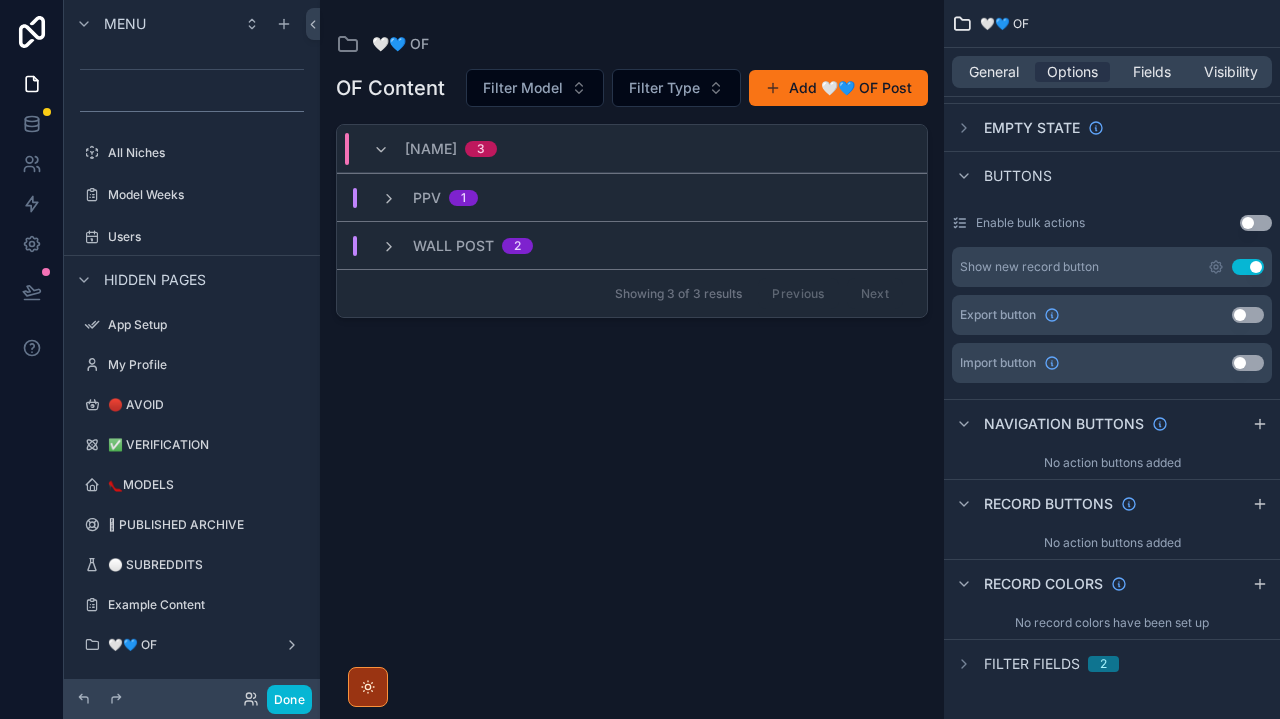 scroll, scrollTop: 0, scrollLeft: 0, axis: both 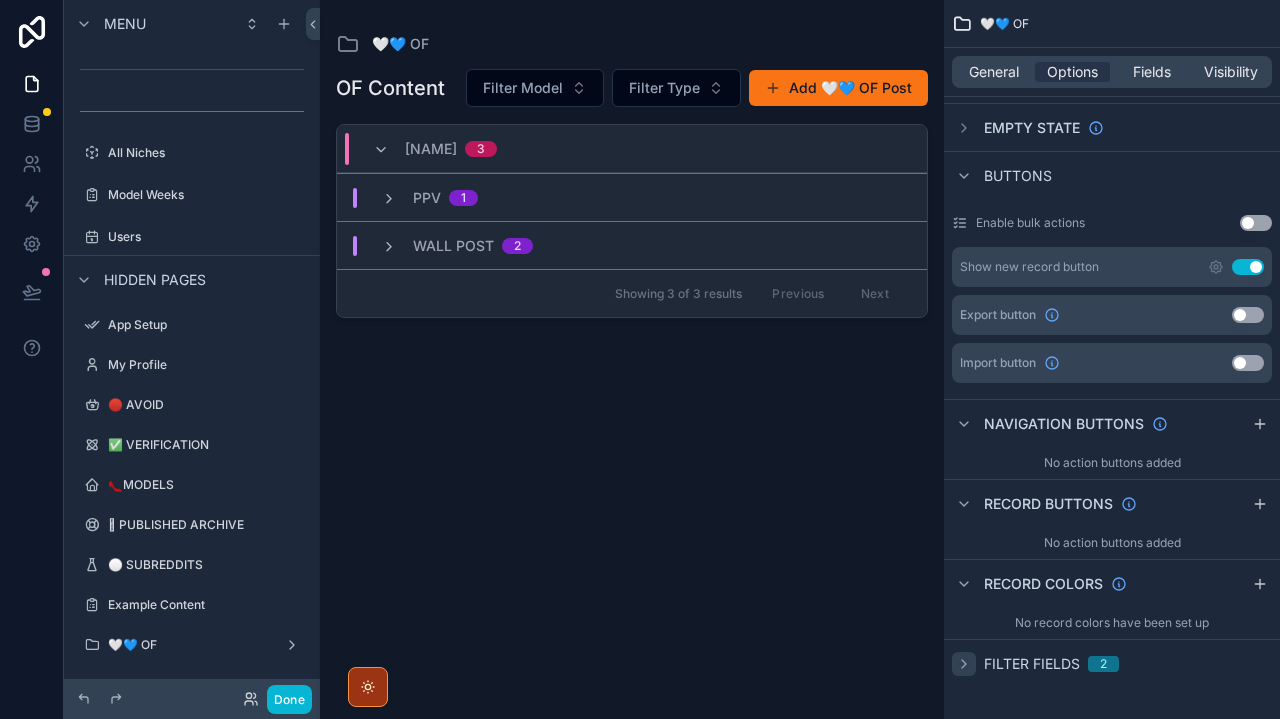 click 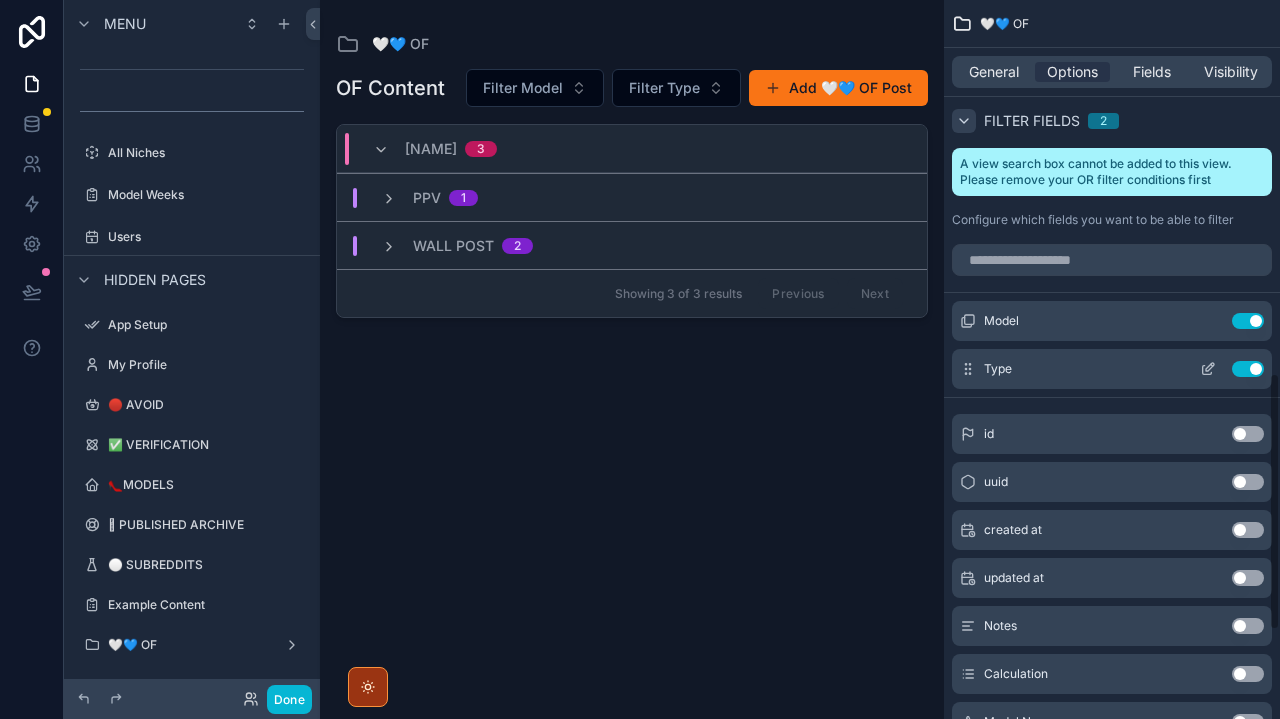 scroll, scrollTop: 1043, scrollLeft: 0, axis: vertical 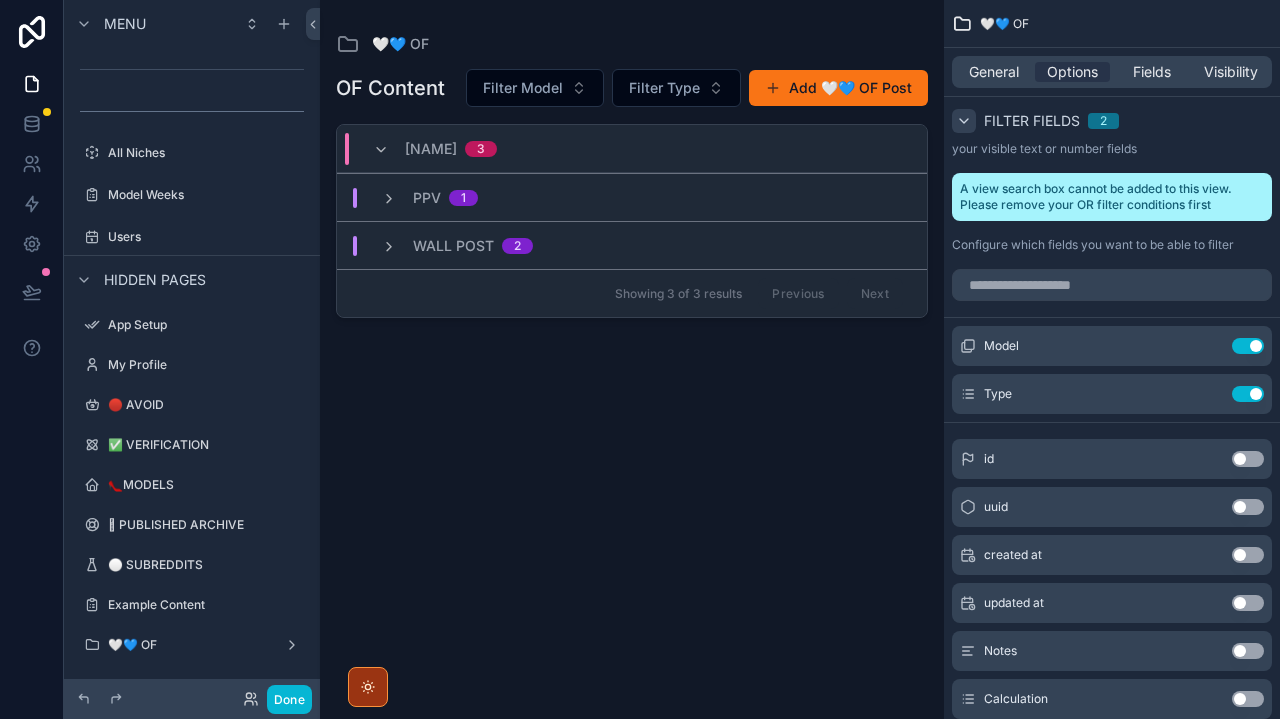 click on "General Options Fields Visibility" at bounding box center [1112, 72] 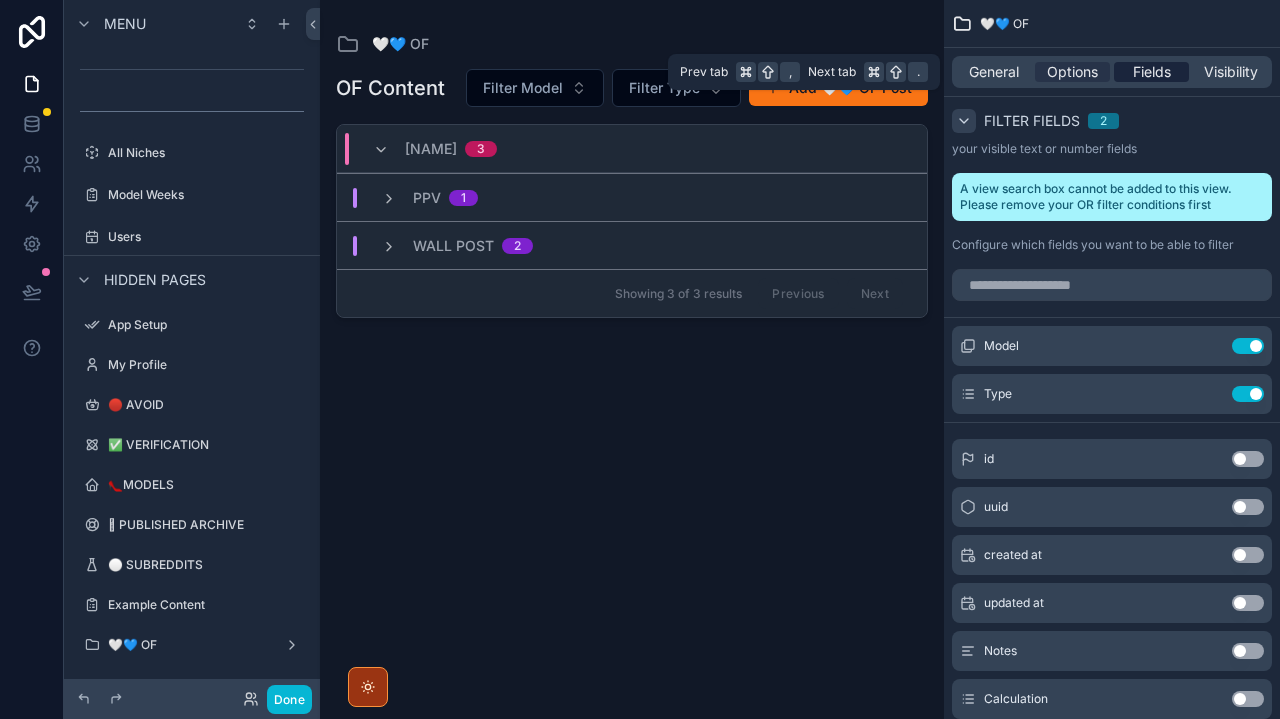 click on "Fields" at bounding box center (1152, 72) 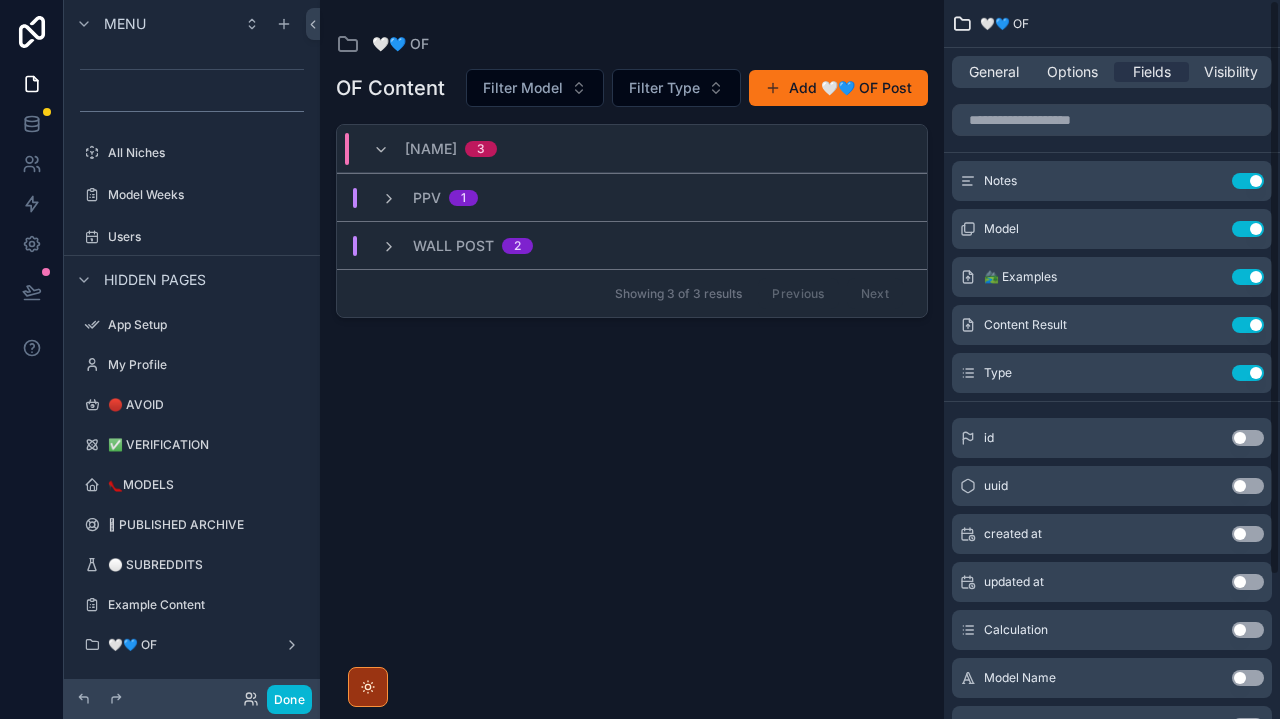 scroll, scrollTop: 0, scrollLeft: 0, axis: both 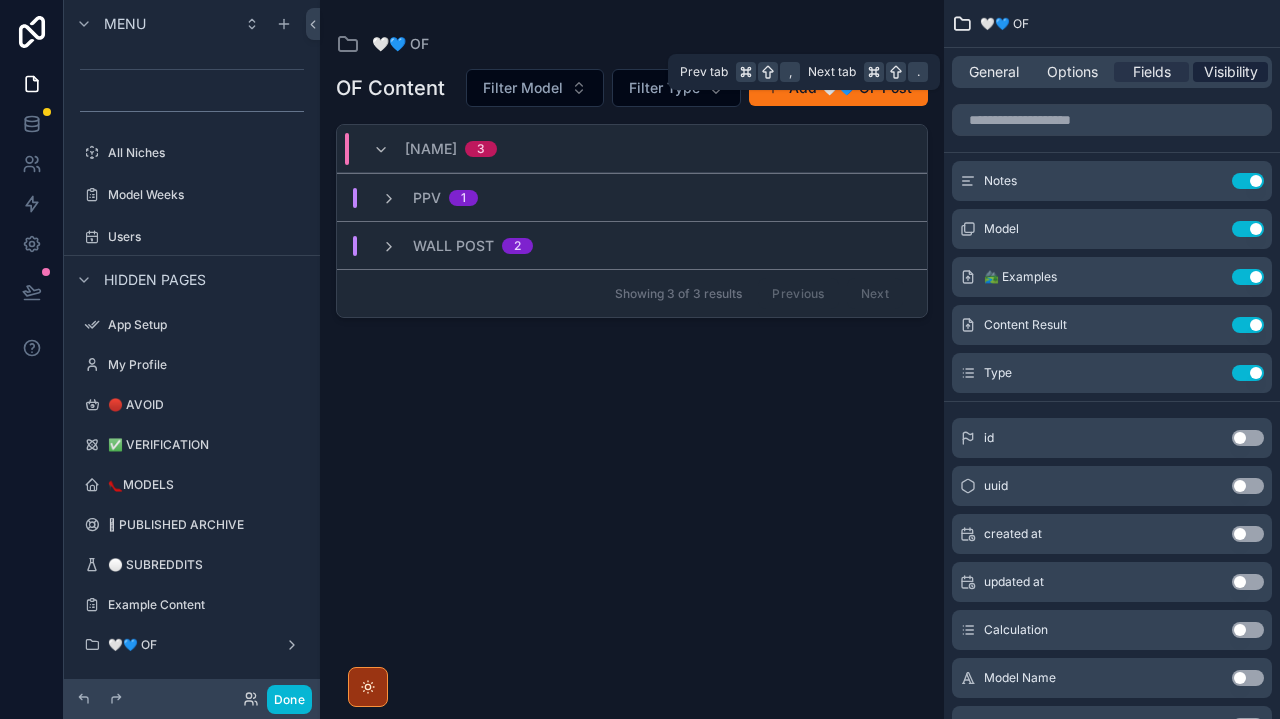 click on "Visibility" at bounding box center [1231, 72] 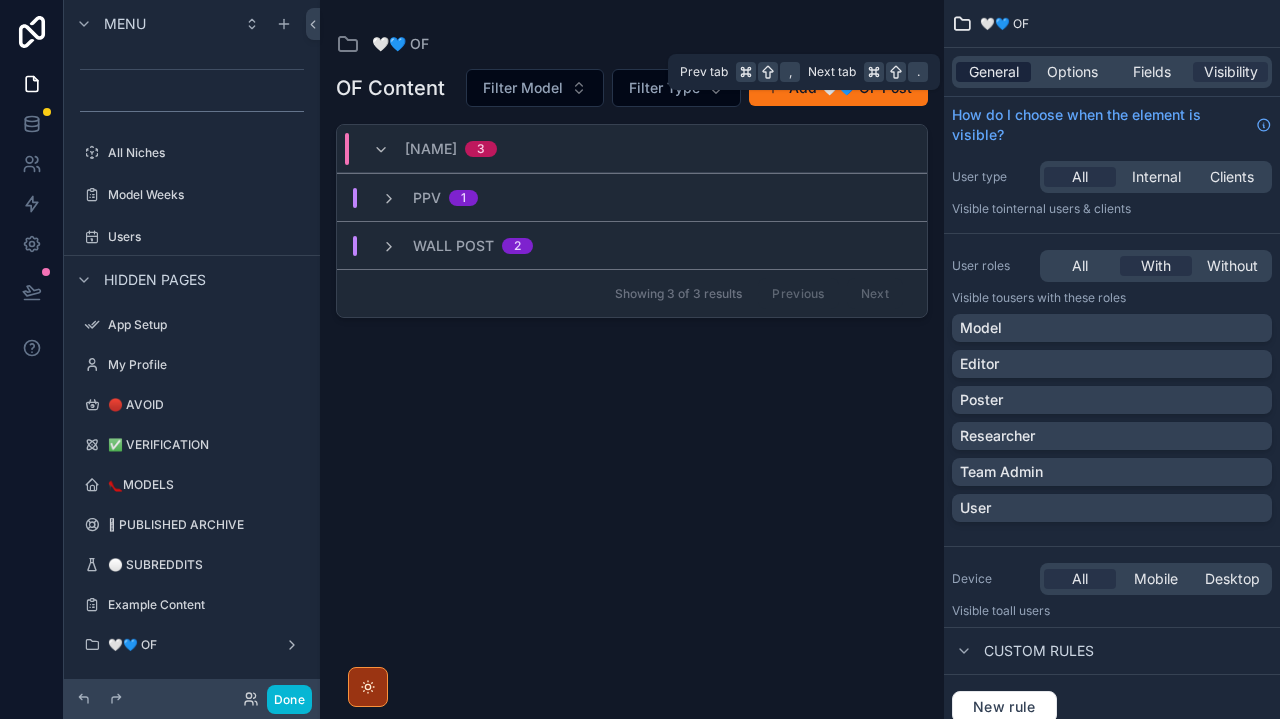 click on "General" at bounding box center (994, 72) 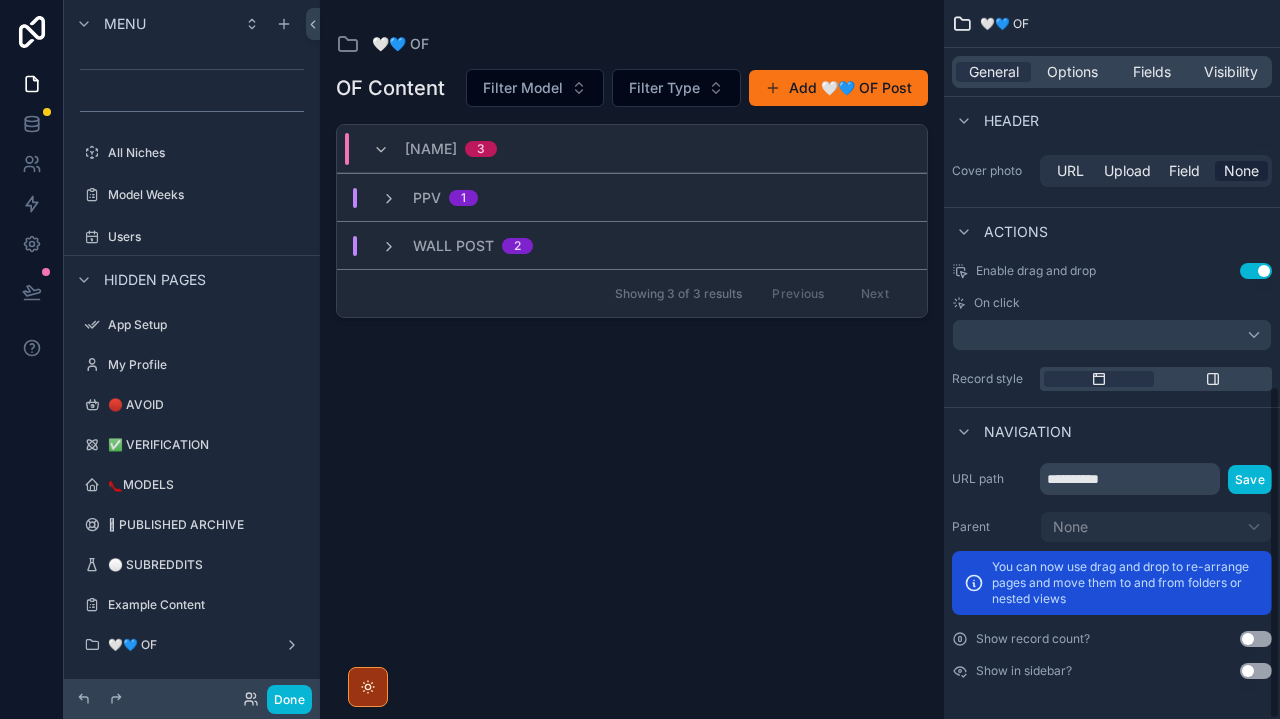 scroll, scrollTop: 829, scrollLeft: 0, axis: vertical 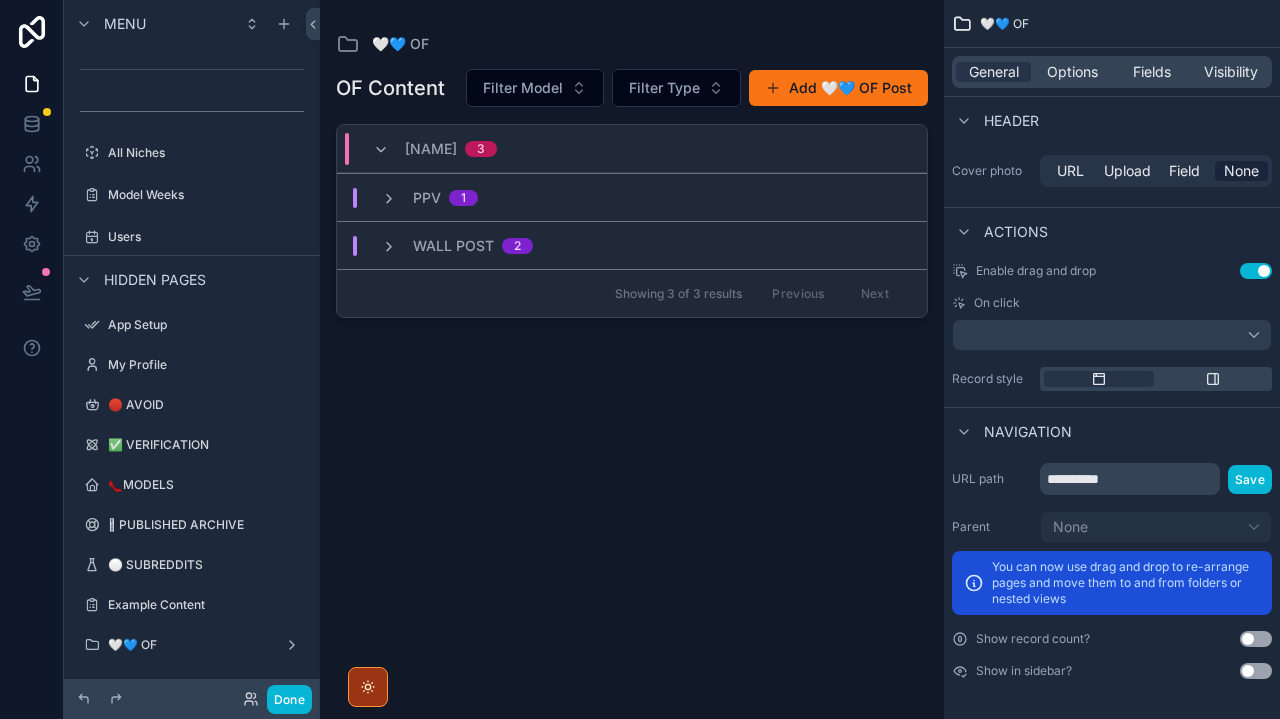 click on "General Options Fields Visibility" at bounding box center [1112, 72] 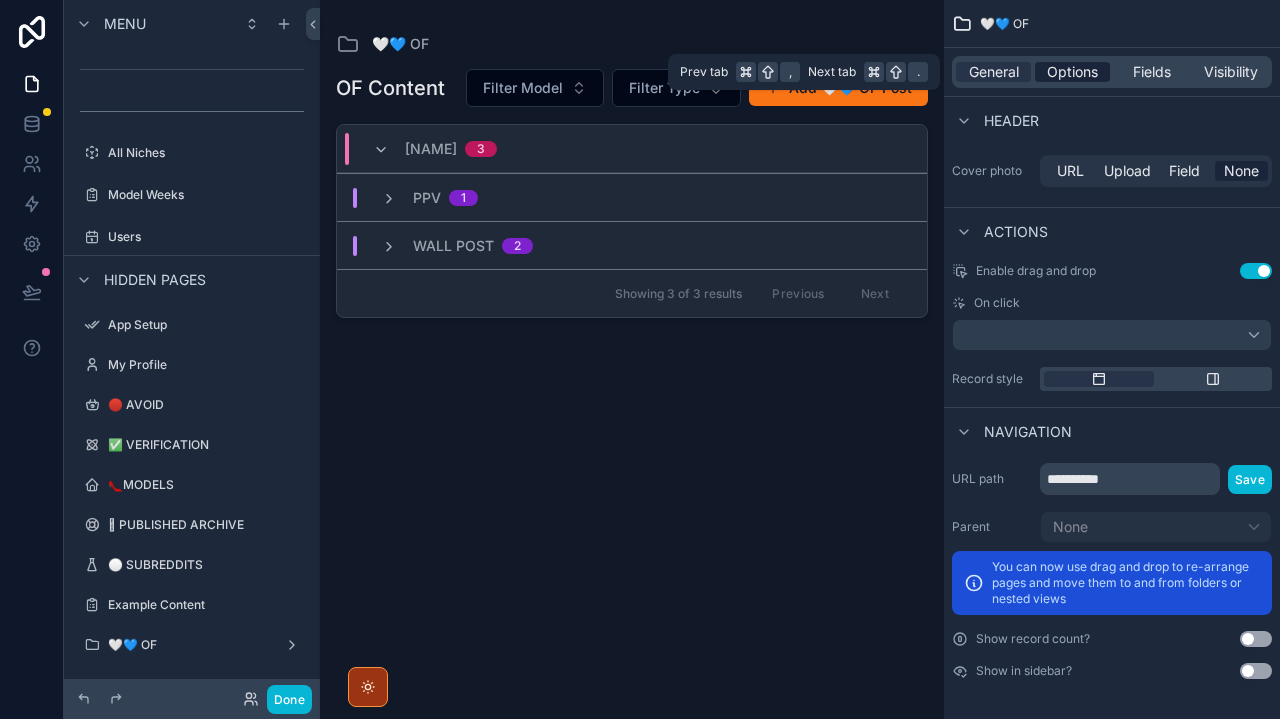 click on "Options" at bounding box center [1072, 72] 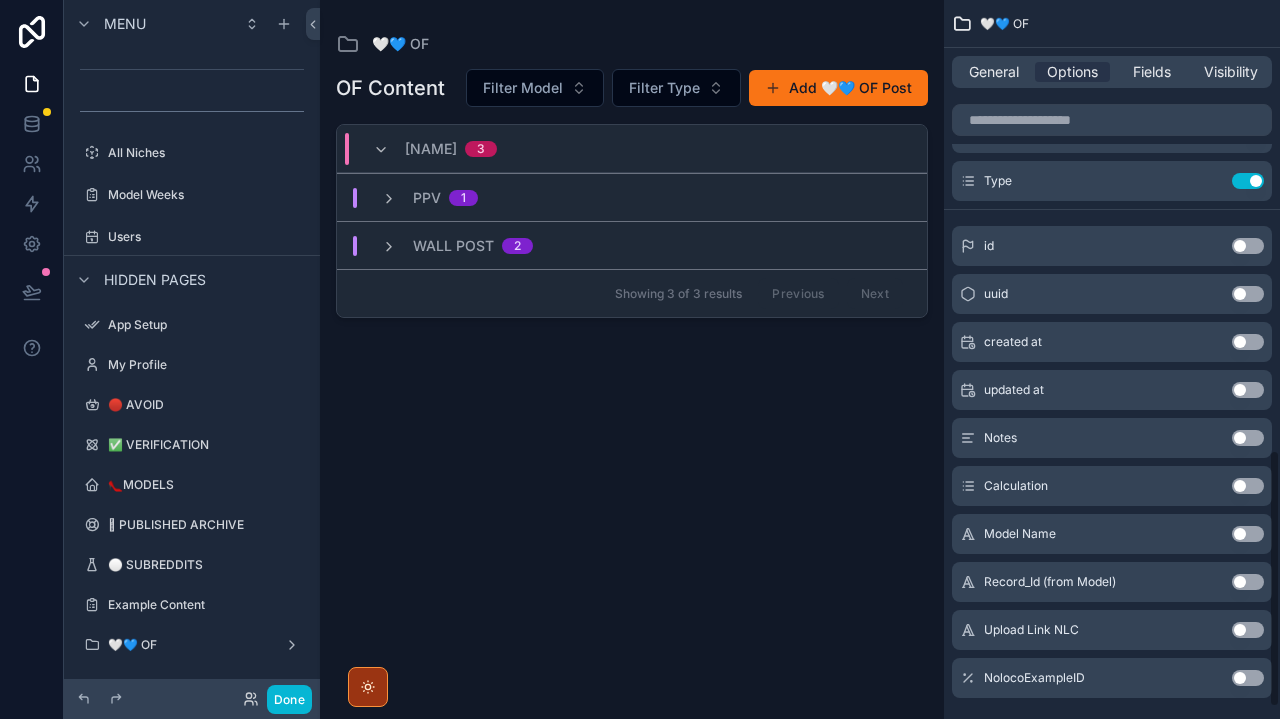 scroll, scrollTop: 1259, scrollLeft: 0, axis: vertical 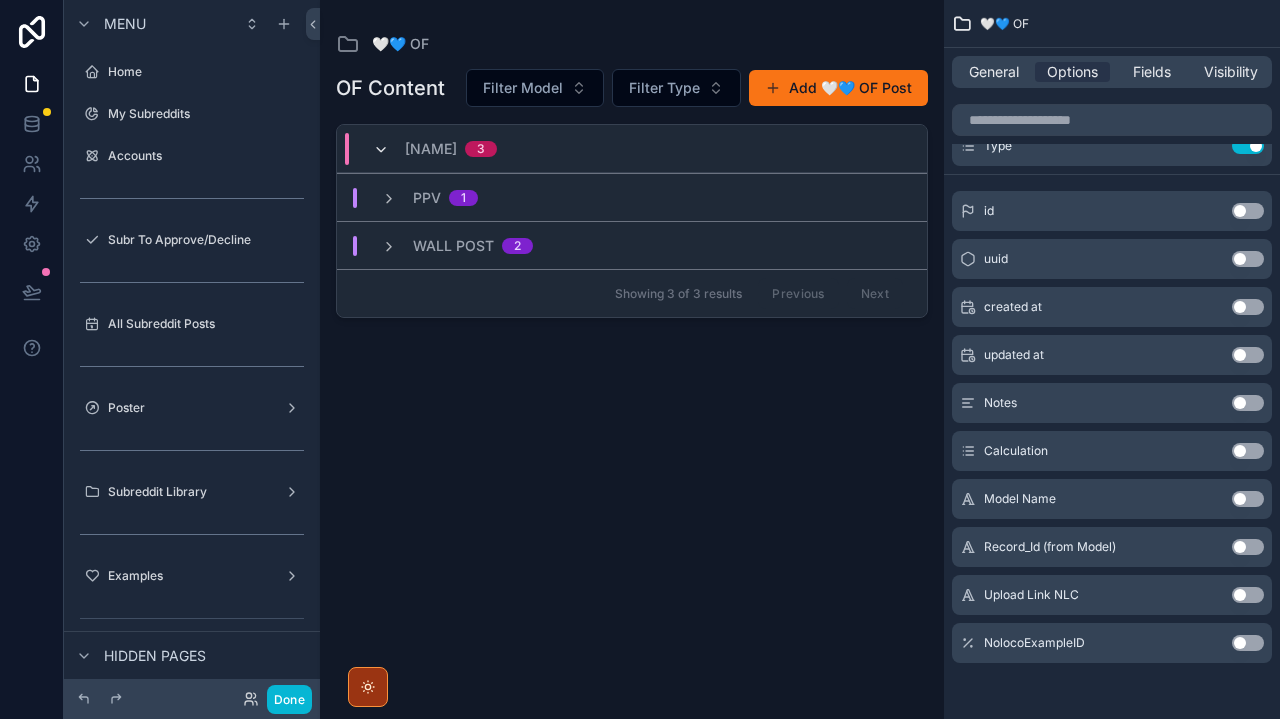 click at bounding box center [381, 150] 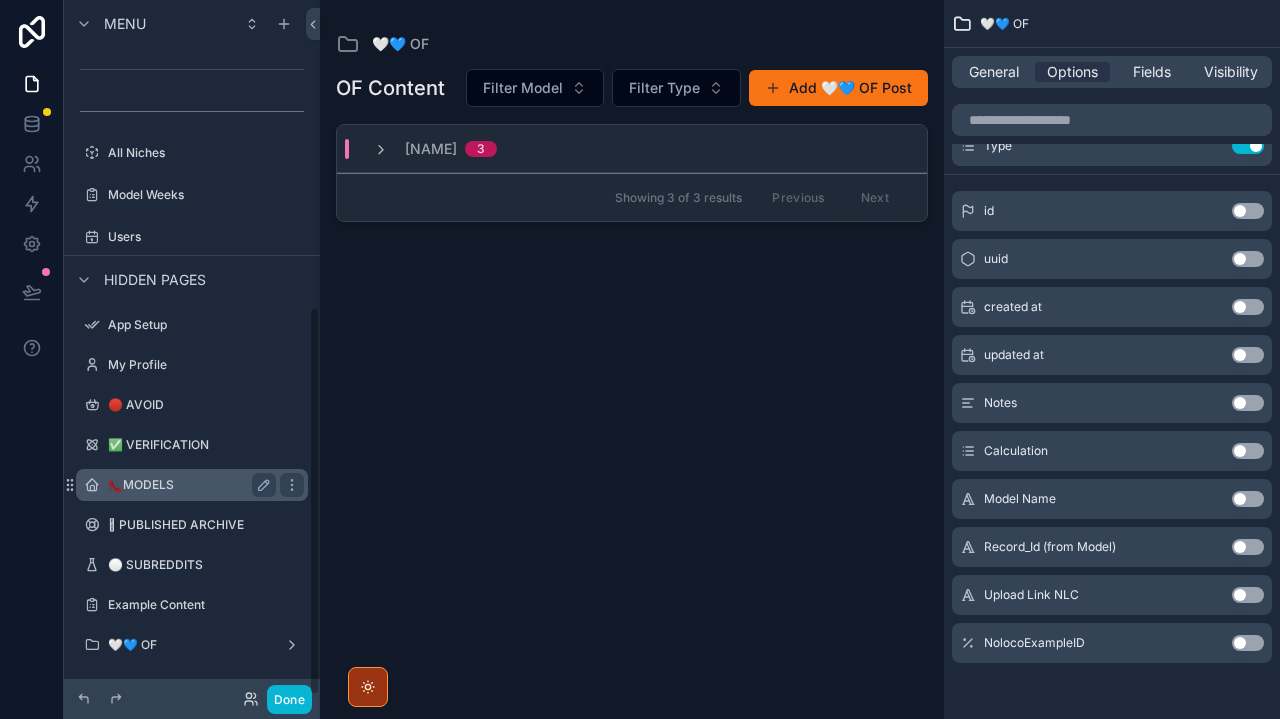 scroll, scrollTop: 549, scrollLeft: 0, axis: vertical 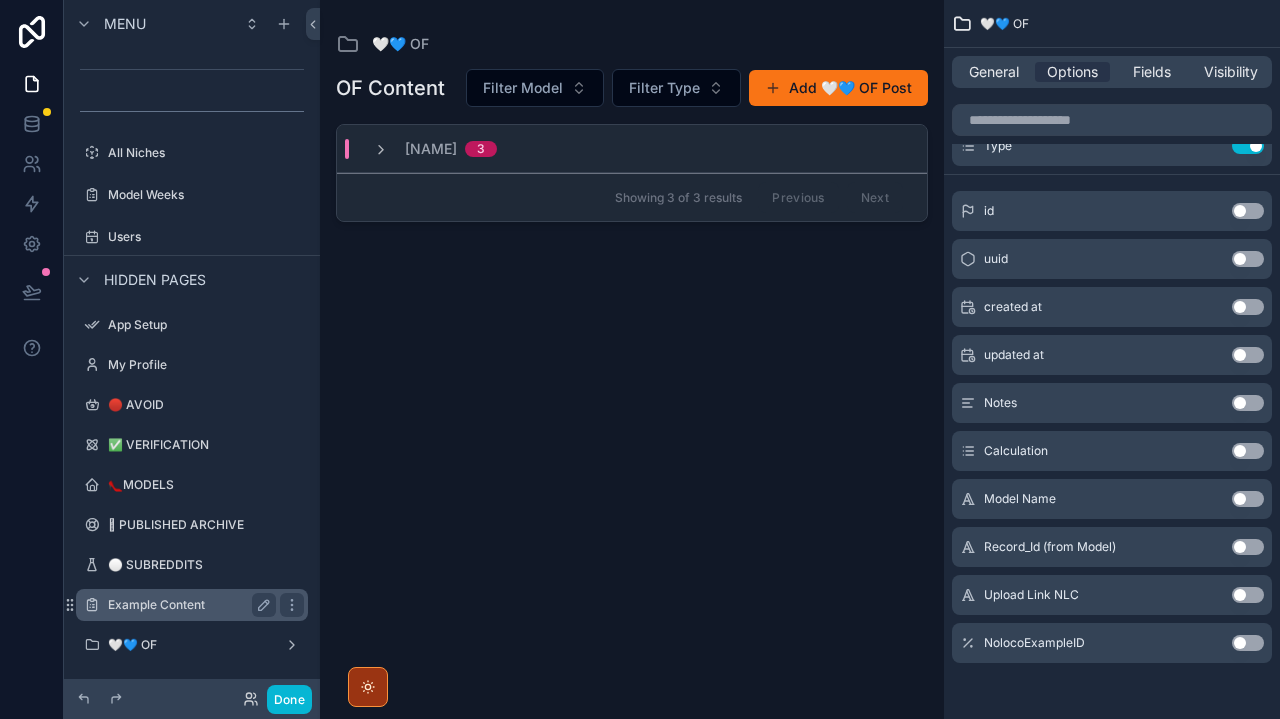 click on "Example Content" at bounding box center (192, 605) 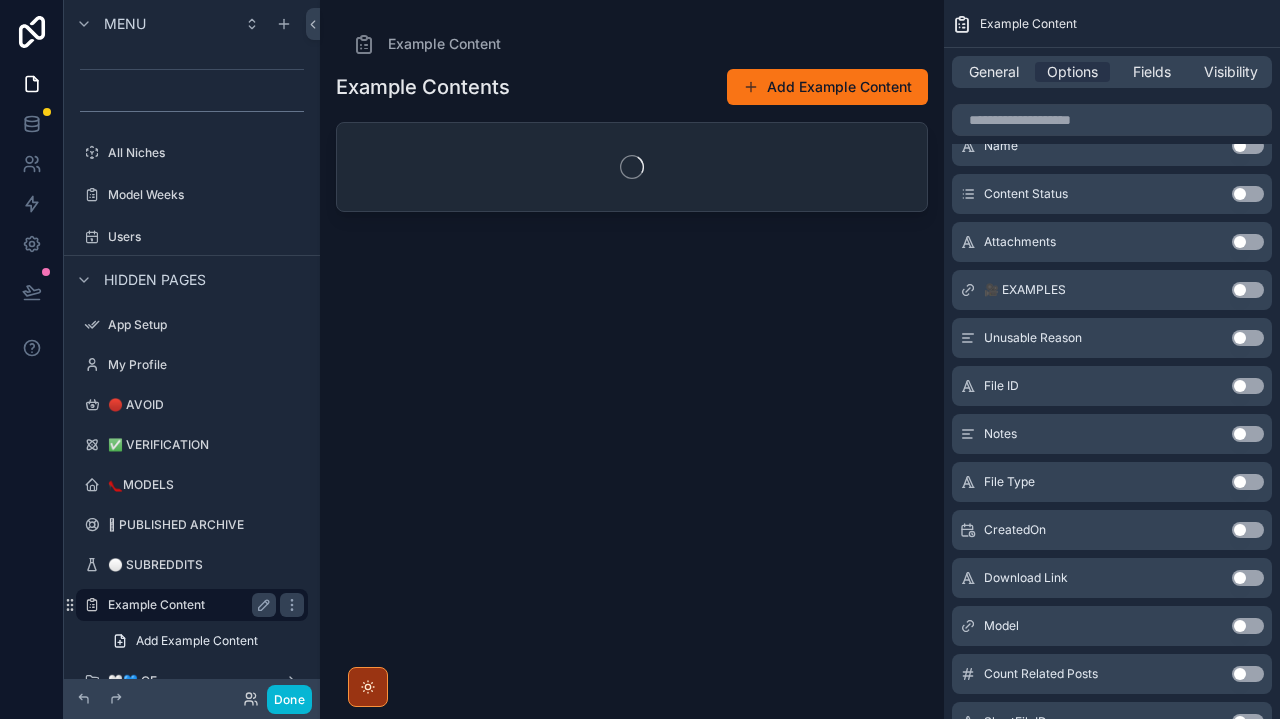 scroll, scrollTop: 585, scrollLeft: 0, axis: vertical 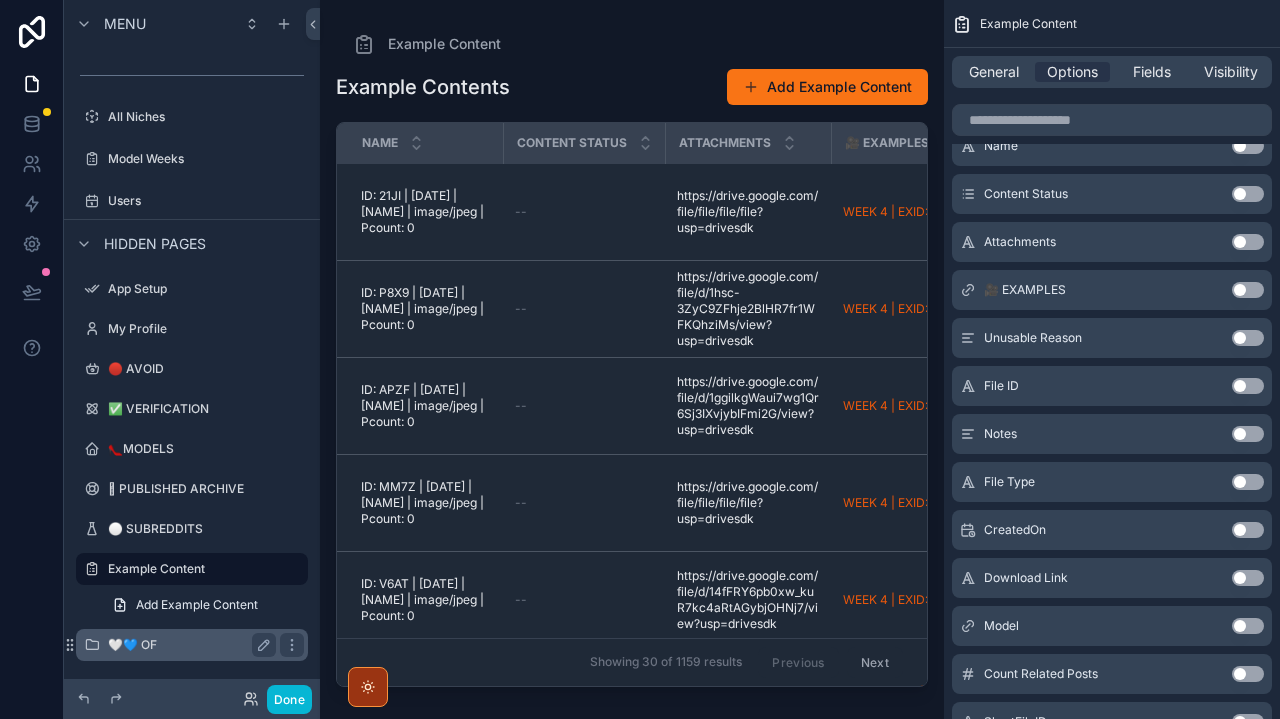 click on "🤍💙 OF" at bounding box center [188, 645] 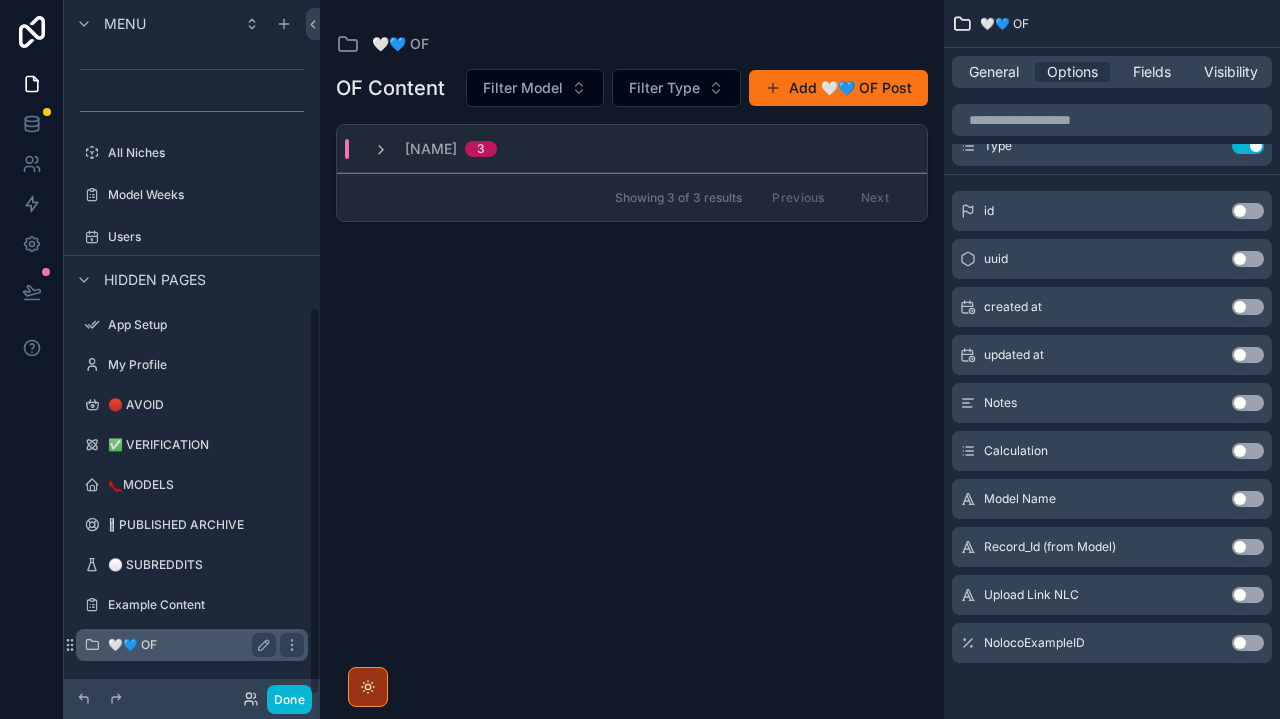 scroll, scrollTop: 549, scrollLeft: 0, axis: vertical 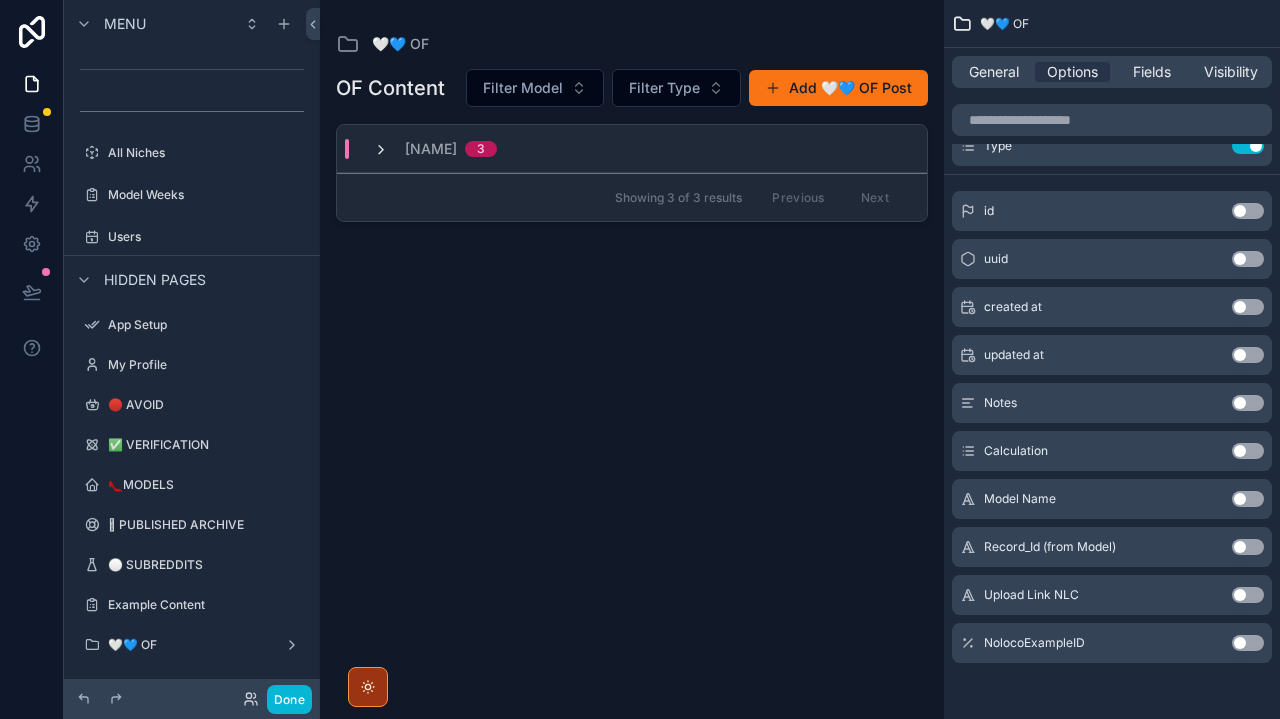 click at bounding box center [381, 150] 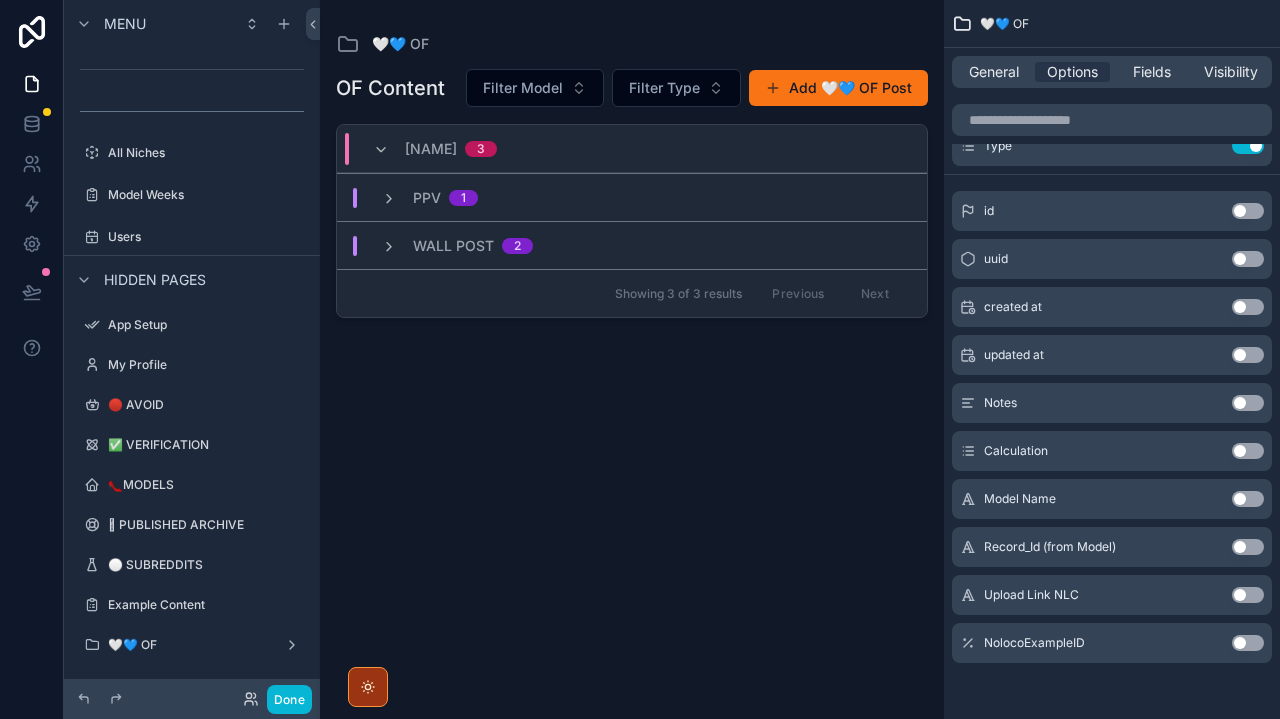 click on "Mavi 3" at bounding box center [632, 149] 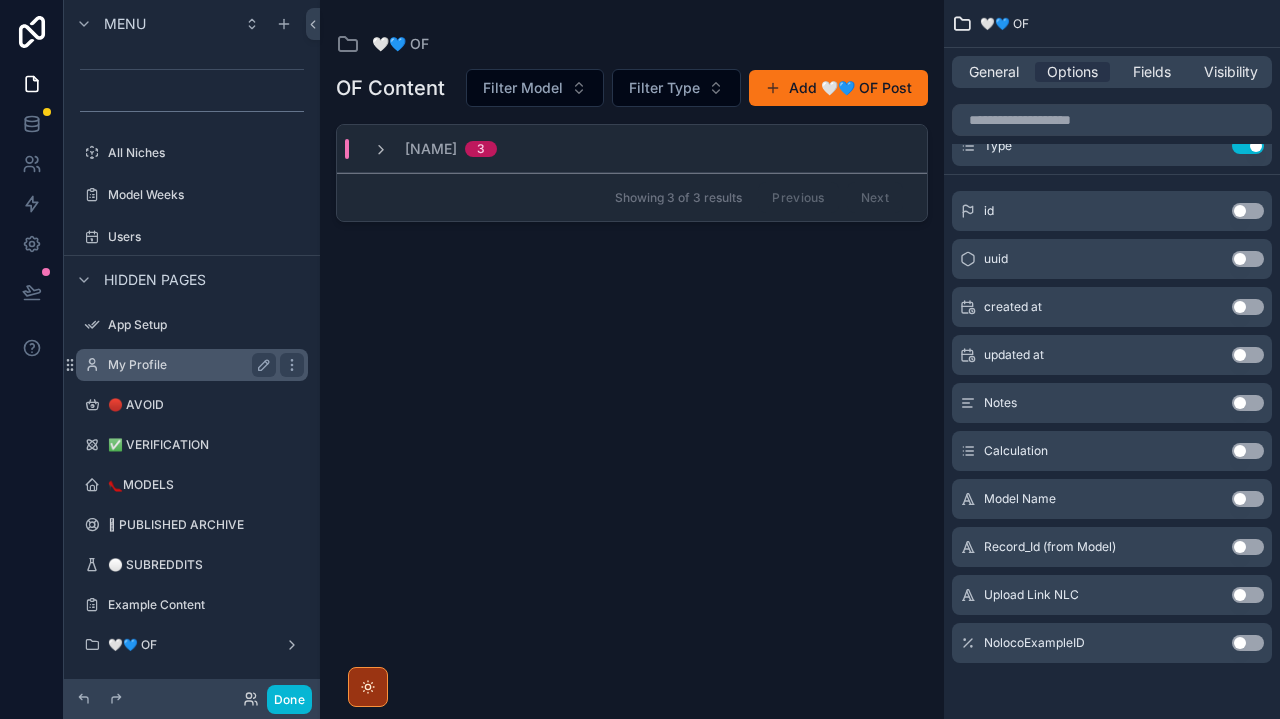 scroll, scrollTop: 0, scrollLeft: 0, axis: both 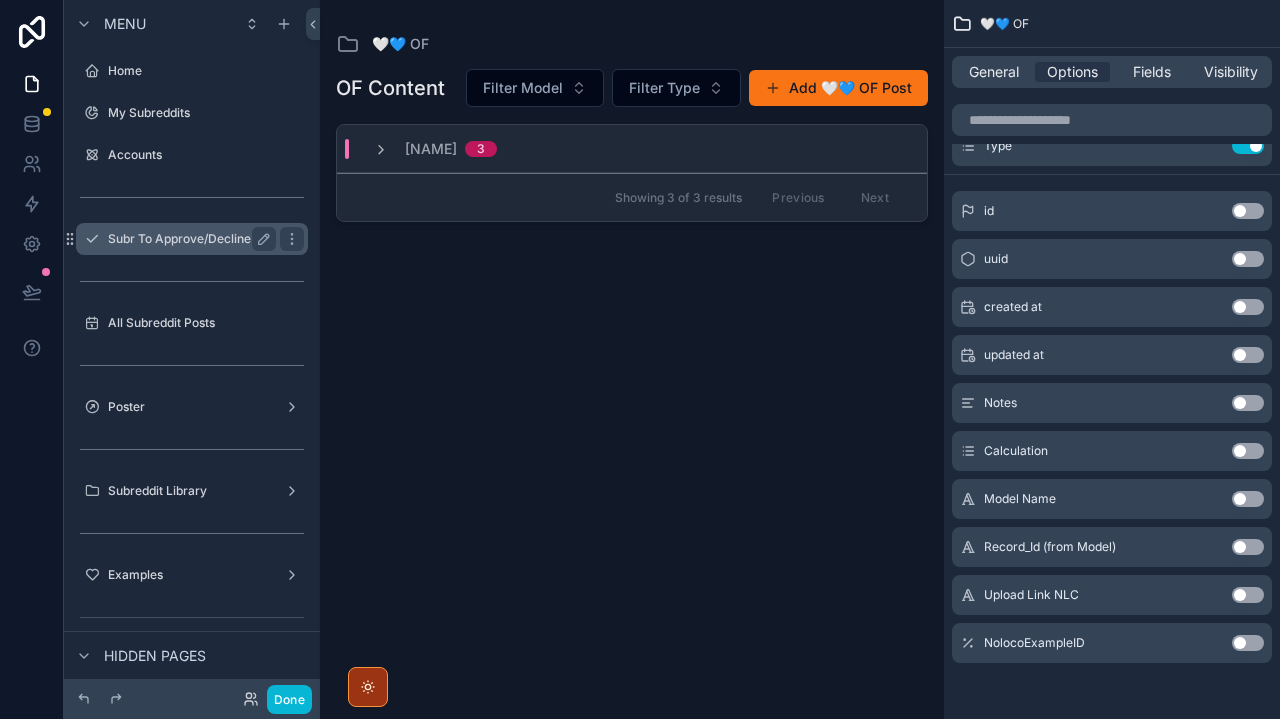 click on "Subr To Approve/Decline" at bounding box center (188, 239) 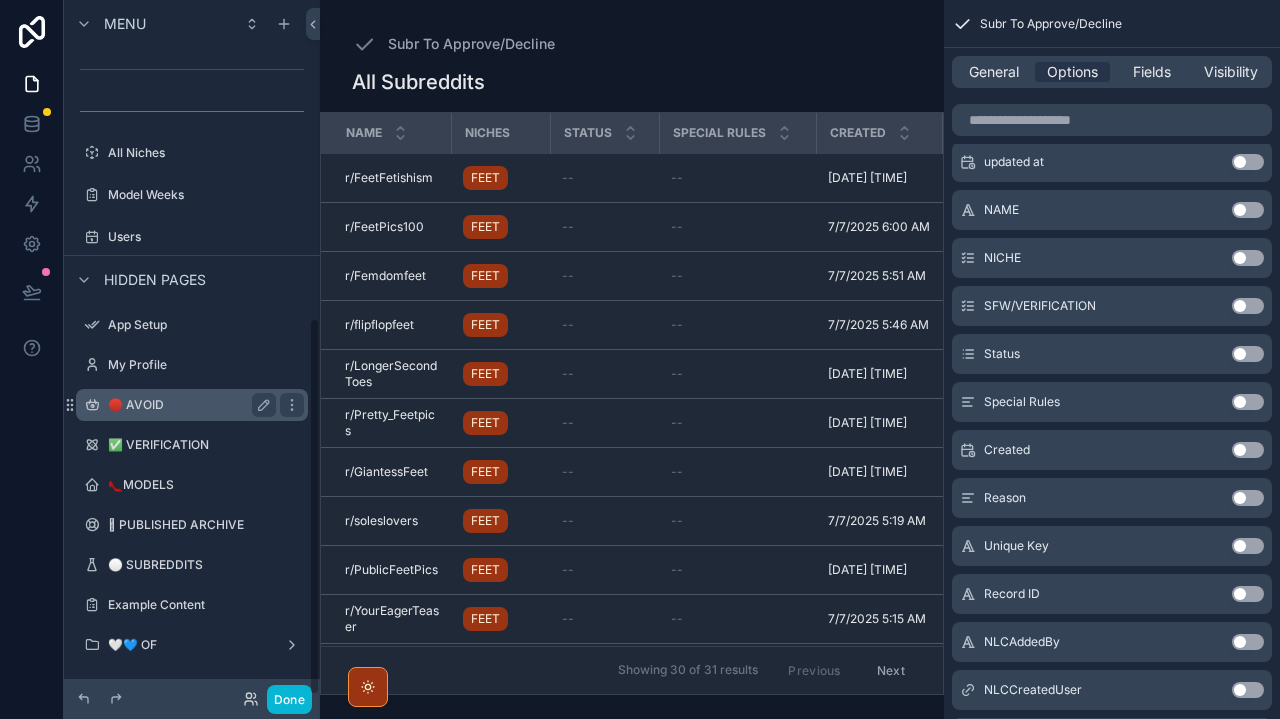 scroll, scrollTop: 585, scrollLeft: 0, axis: vertical 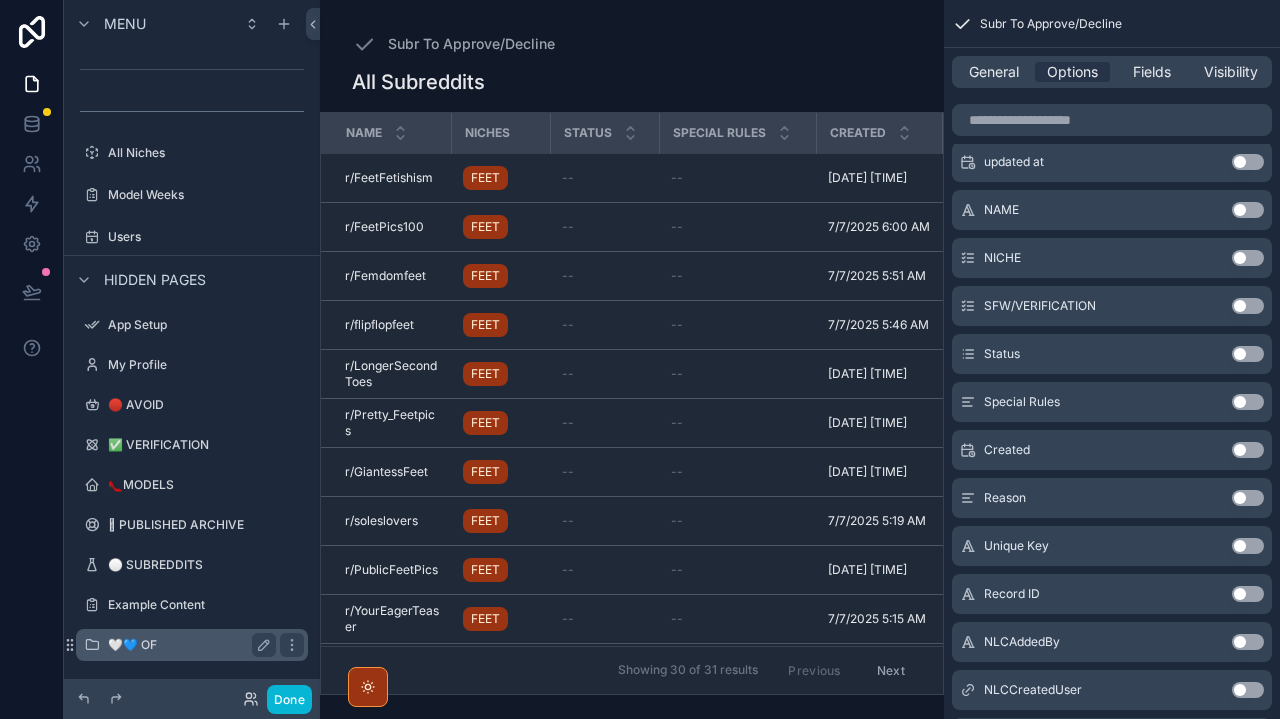 click on "🤍💙 OF" at bounding box center [188, 645] 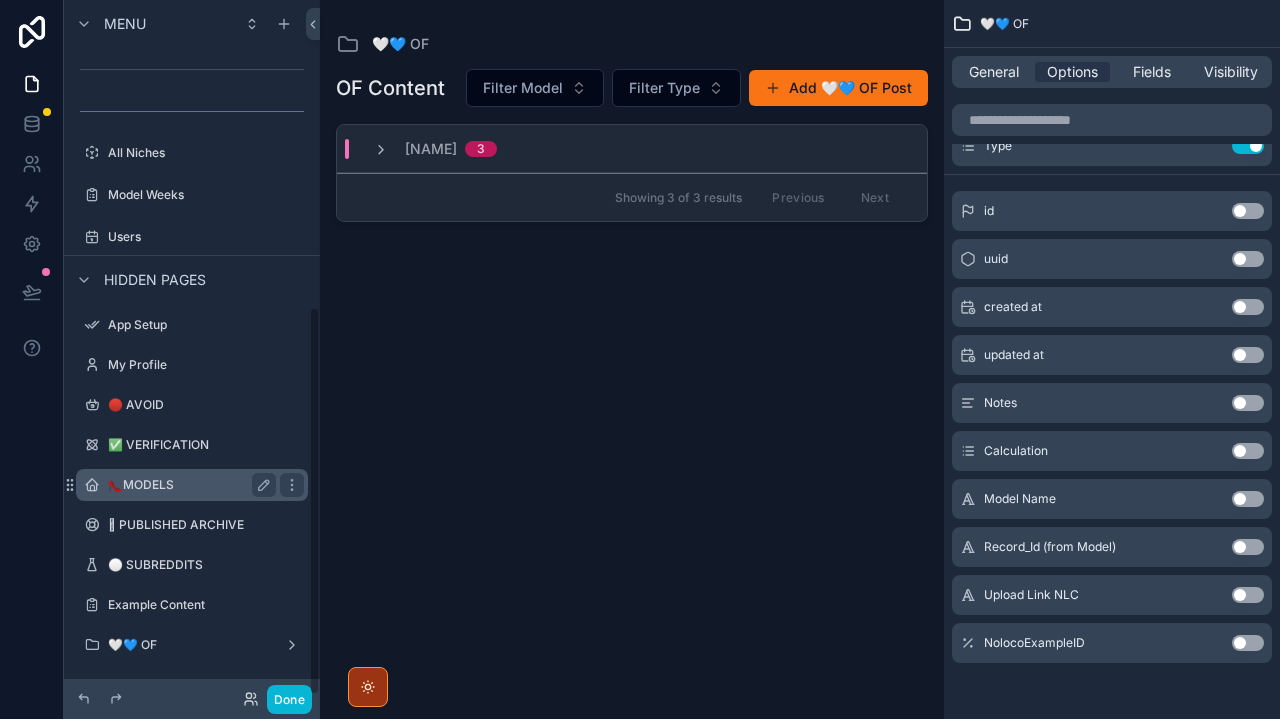 scroll, scrollTop: 549, scrollLeft: 0, axis: vertical 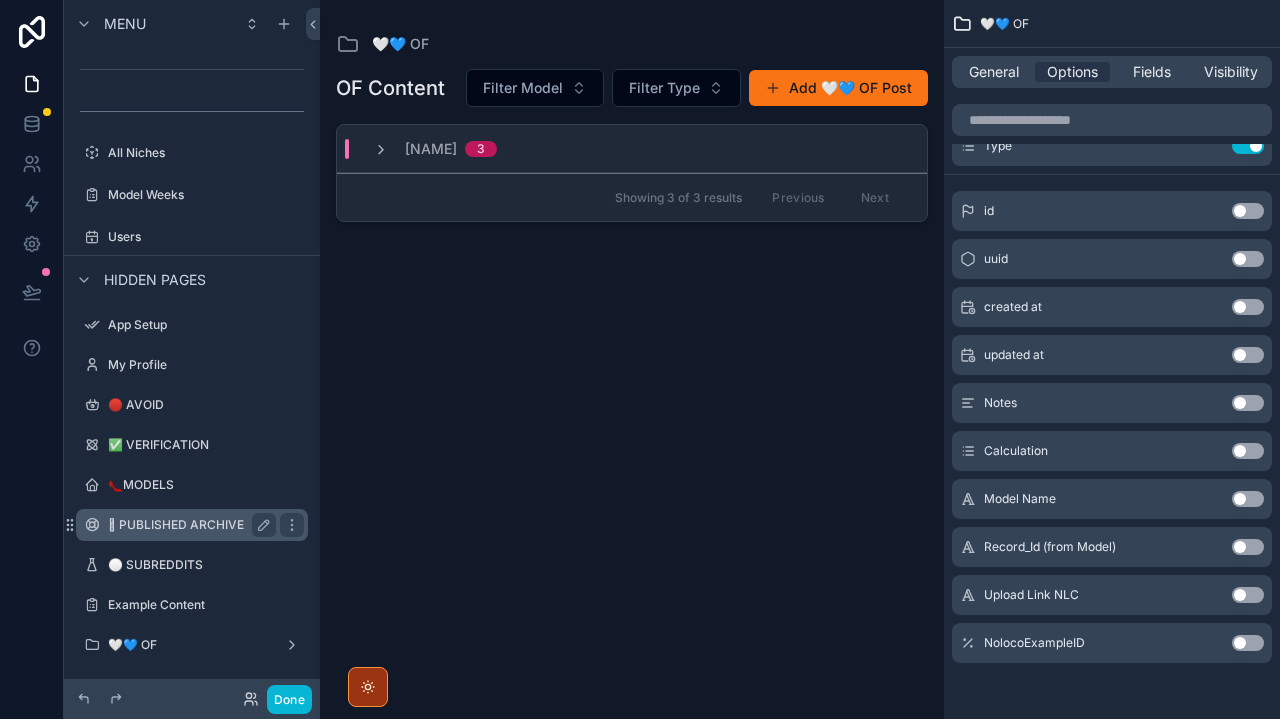 click on "🫙 PUBLISHED ARCHIVE" at bounding box center (188, 525) 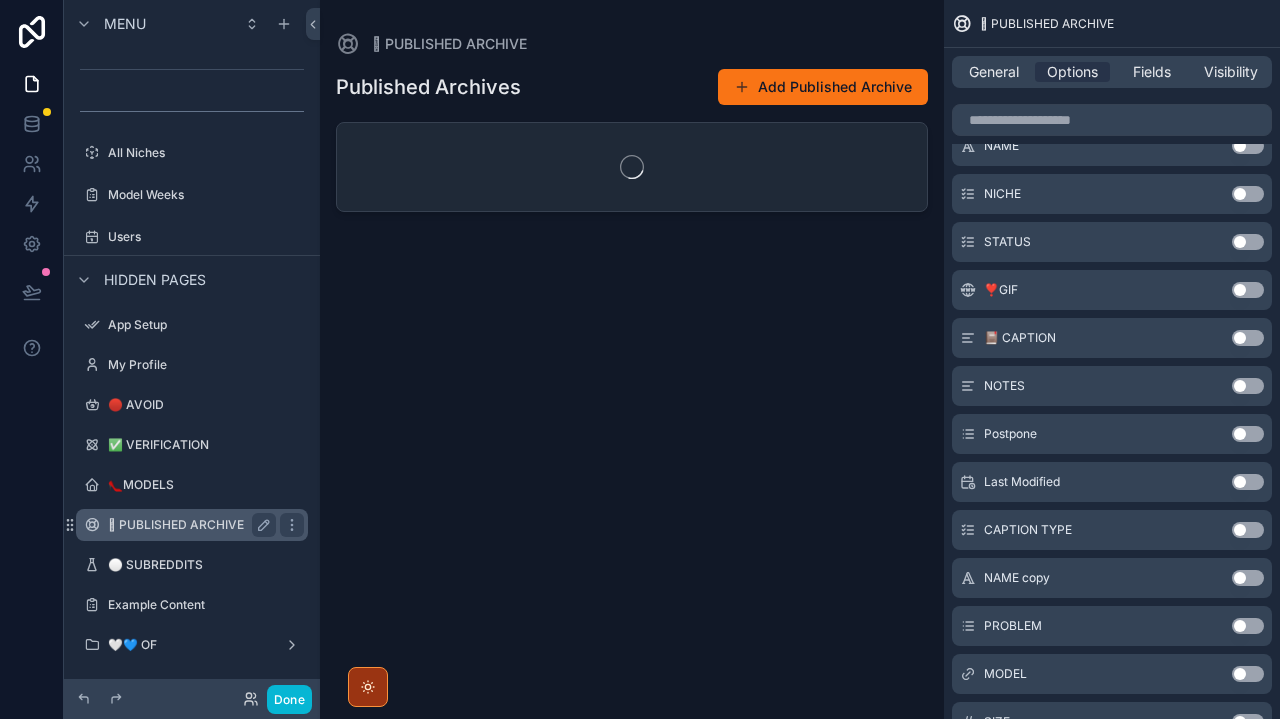 click on "🫙 PUBLISHED ARCHIVE" at bounding box center [188, 525] 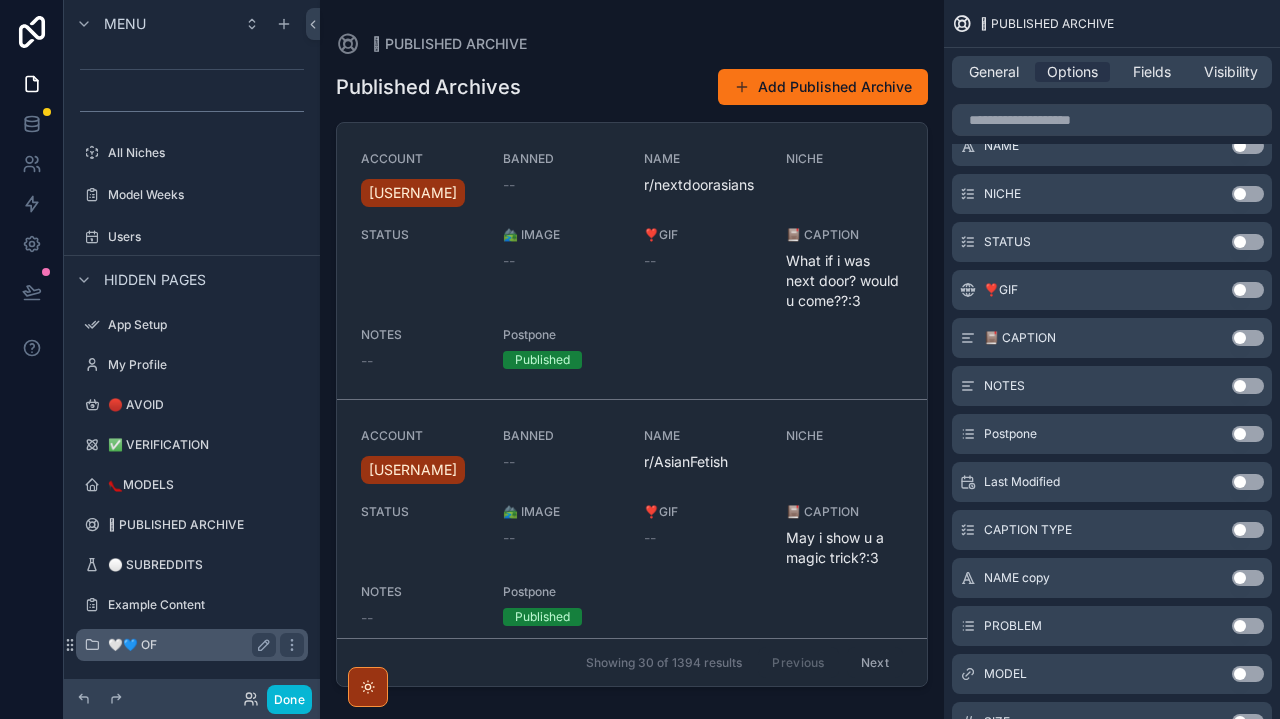 click on "🤍💙 OF" at bounding box center [188, 645] 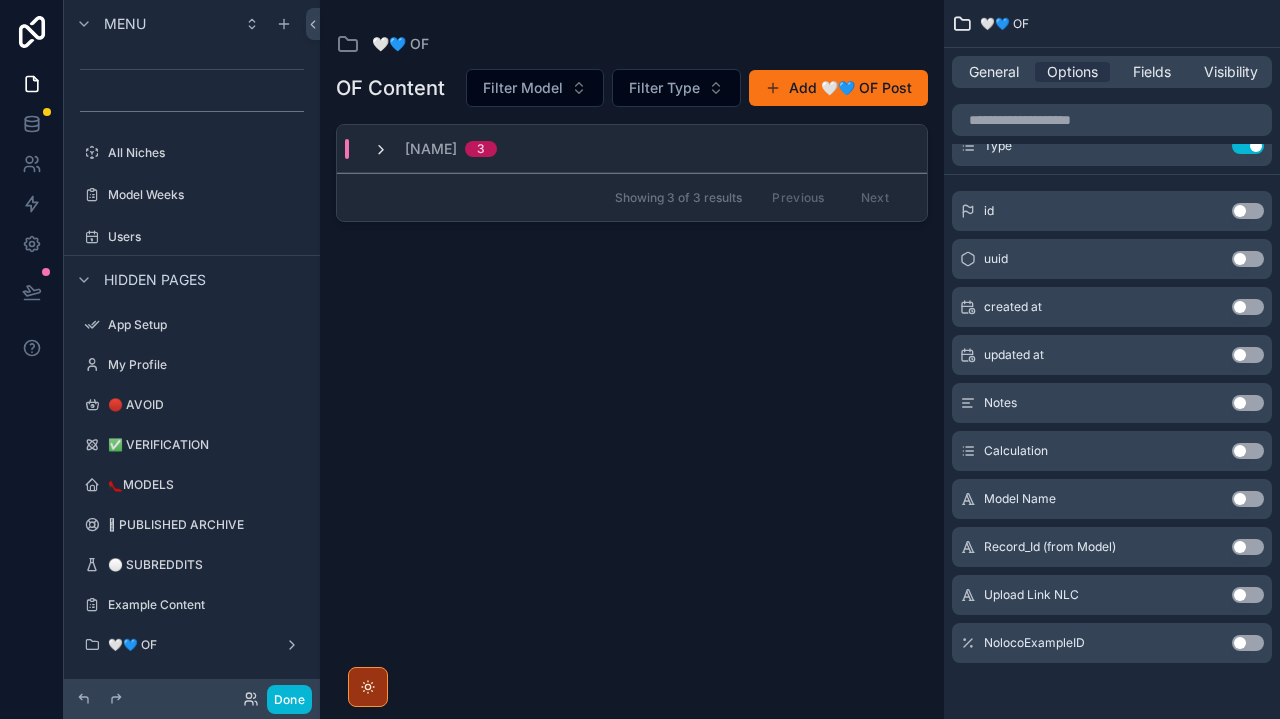 click at bounding box center [381, 150] 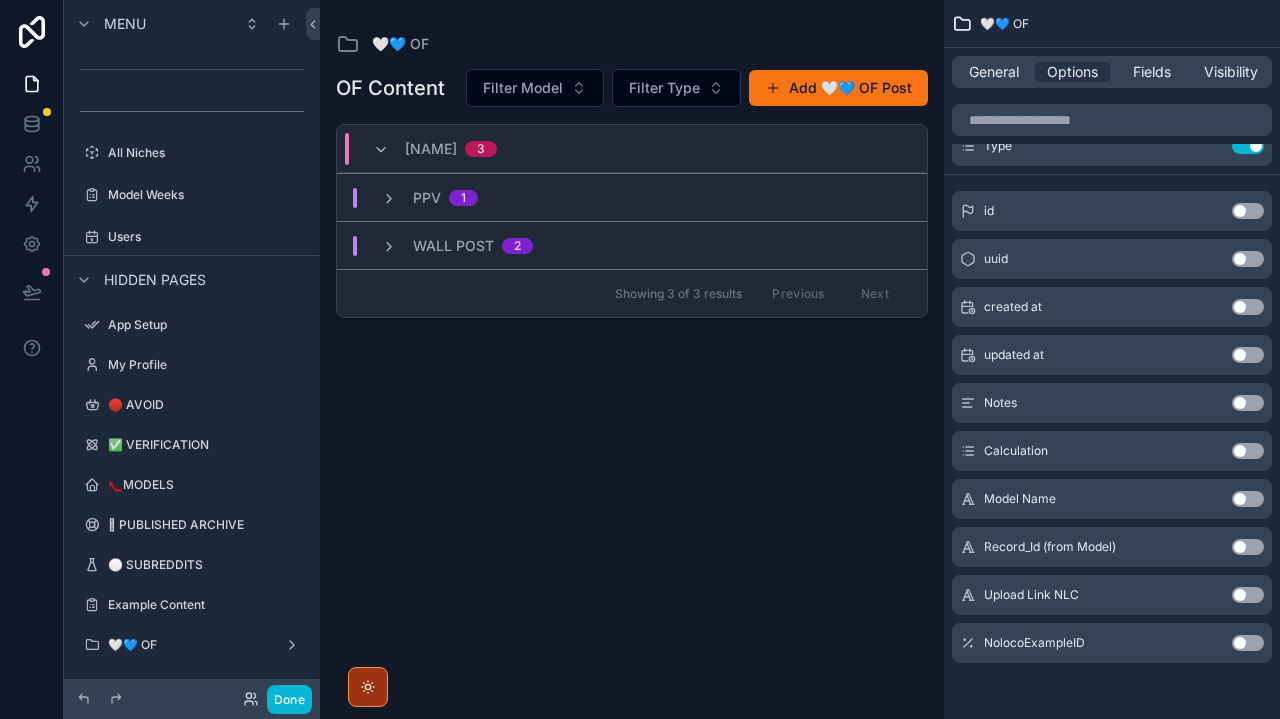 click on "PPV" at bounding box center [427, 198] 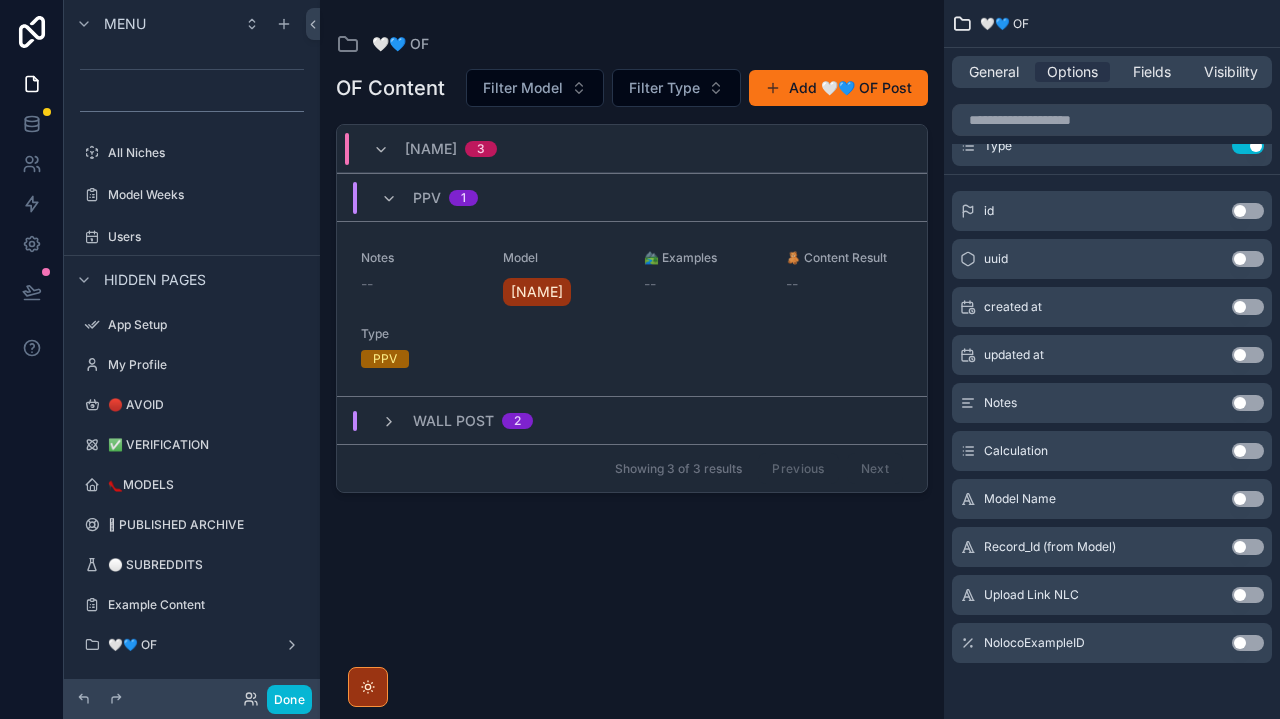 click on "Wall Post 2" at bounding box center [457, 421] 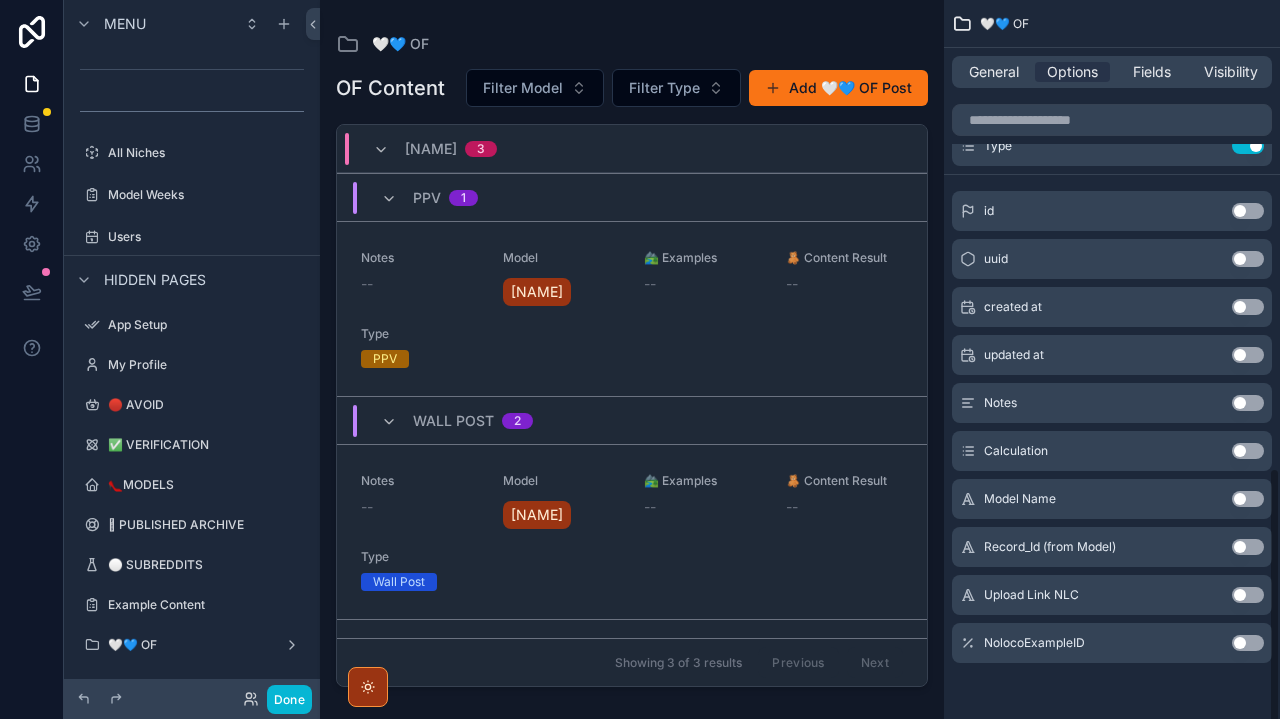 scroll, scrollTop: 1291, scrollLeft: 0, axis: vertical 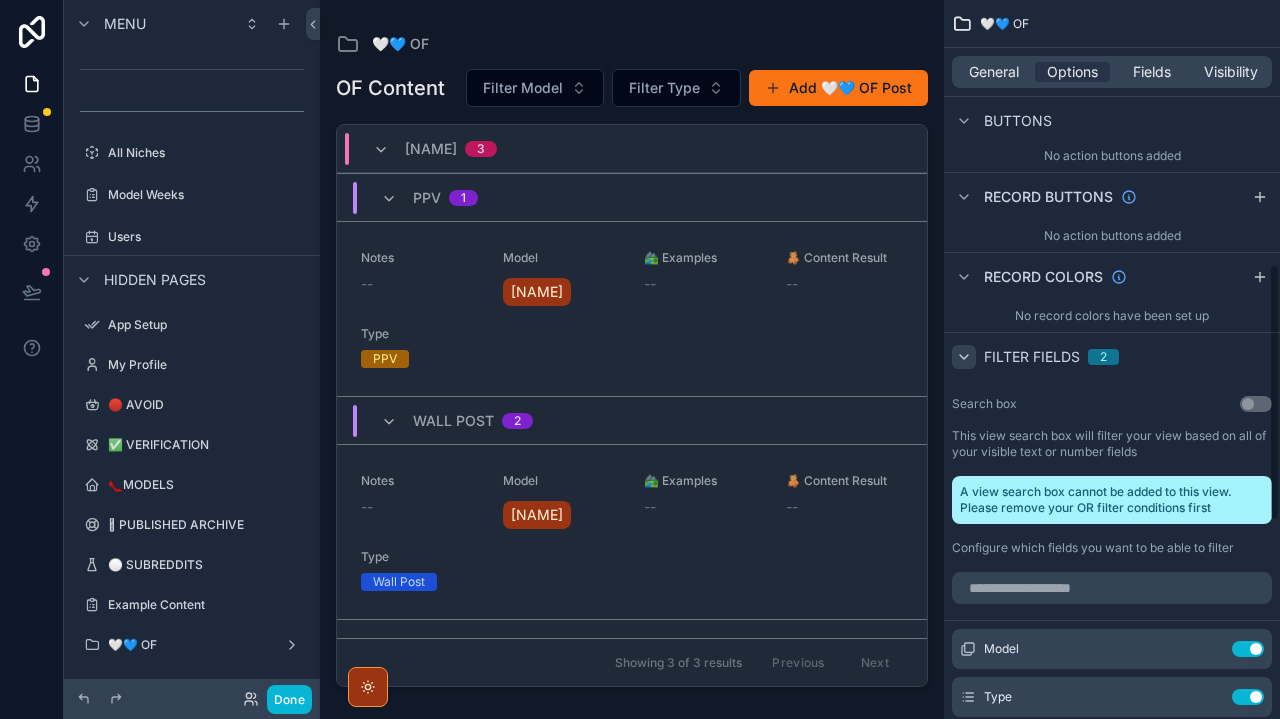 click 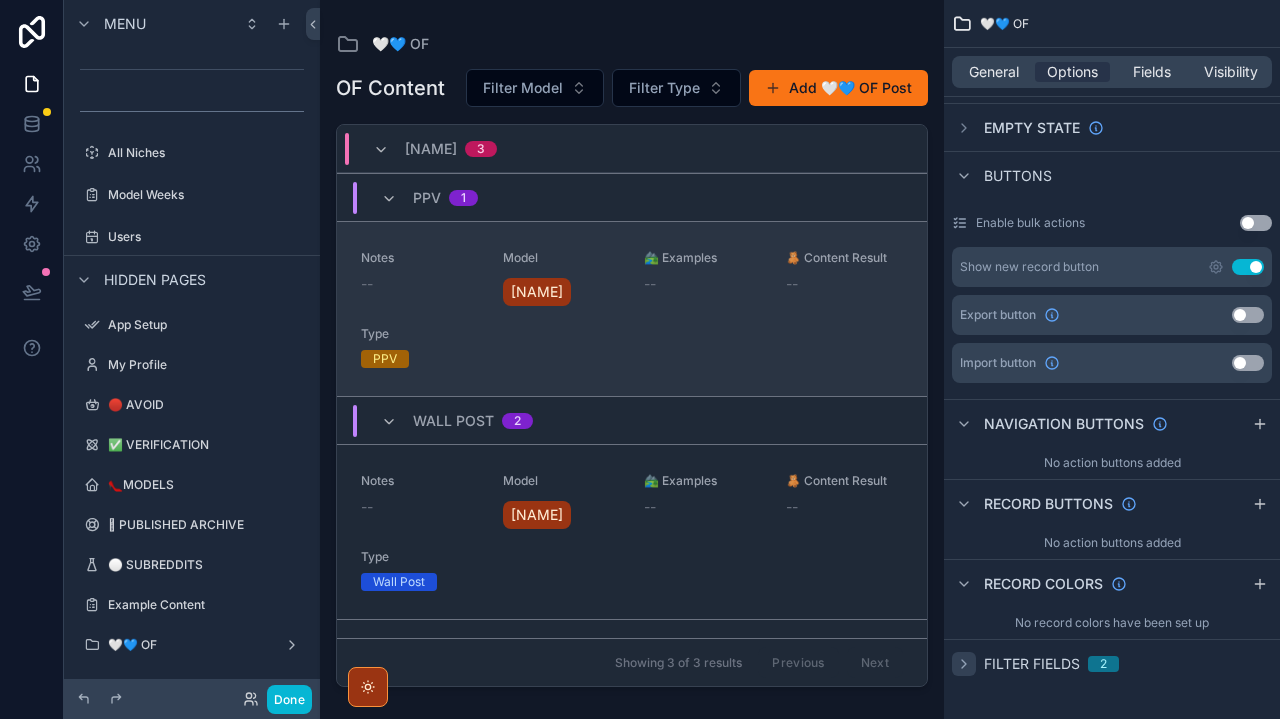 scroll, scrollTop: 0, scrollLeft: 0, axis: both 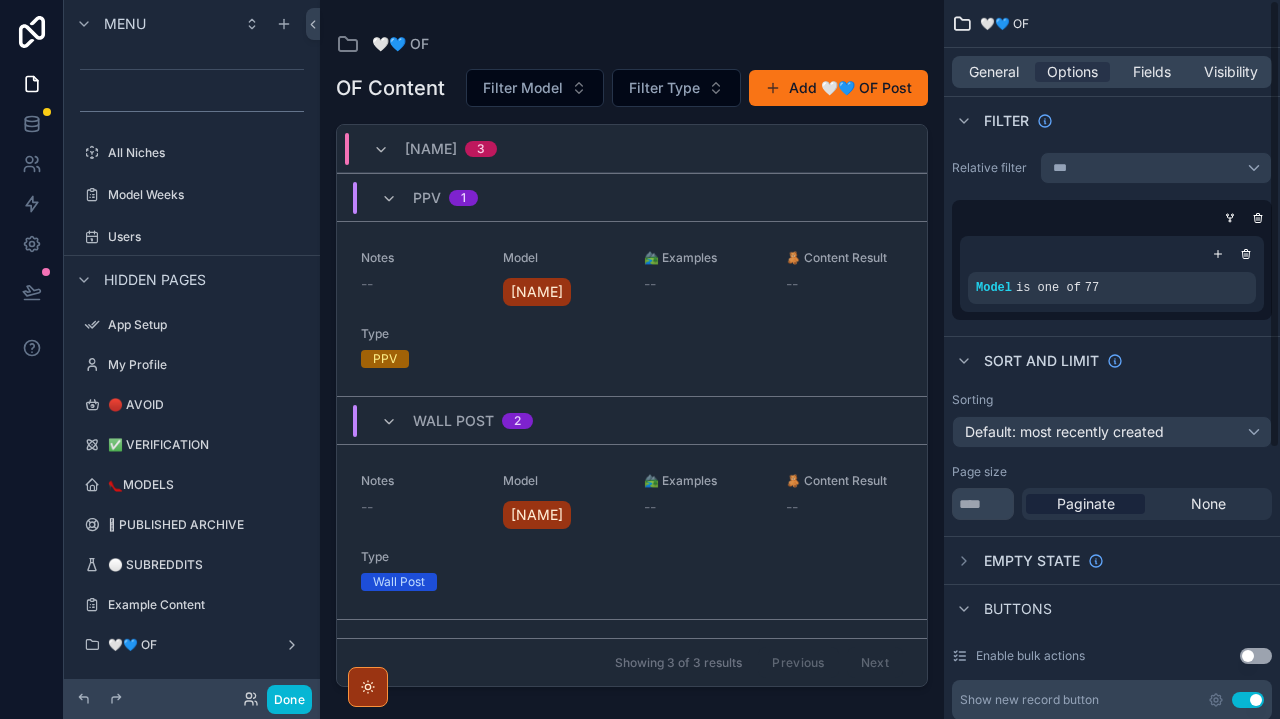 click on "General Options Fields Visibility" at bounding box center (1112, 72) 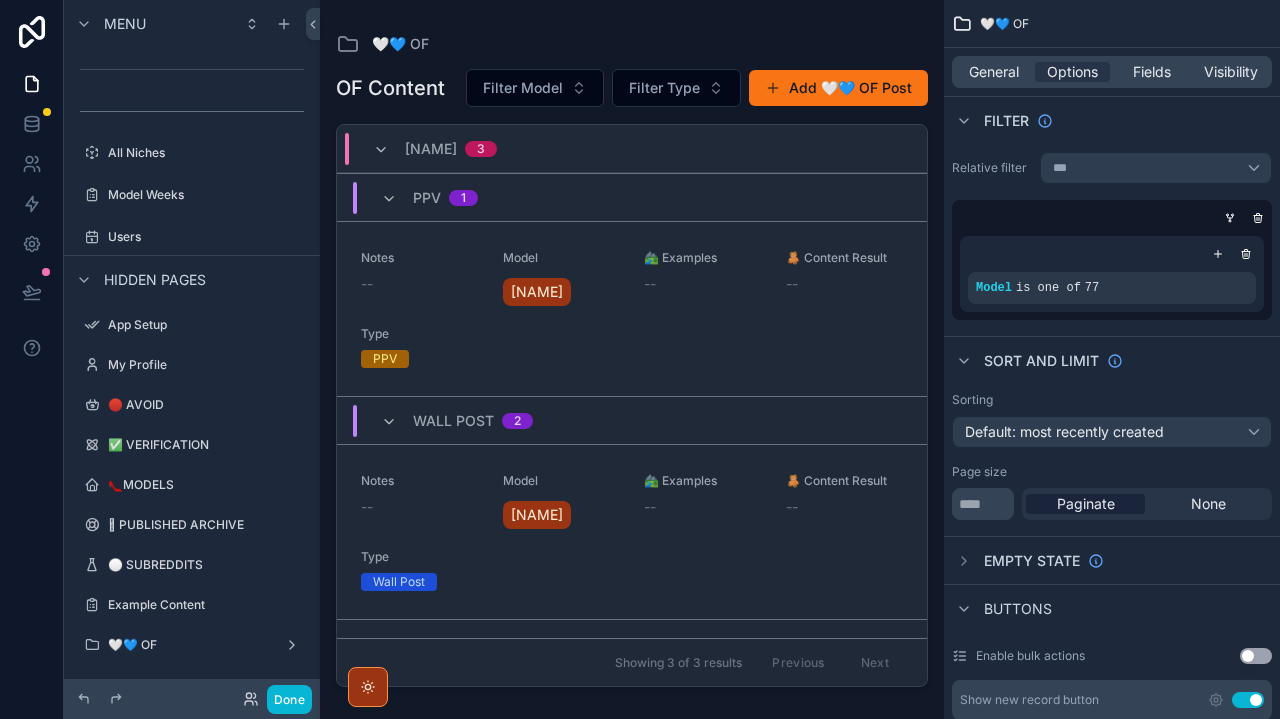 click on "General Options Fields Visibility" at bounding box center (1112, 72) 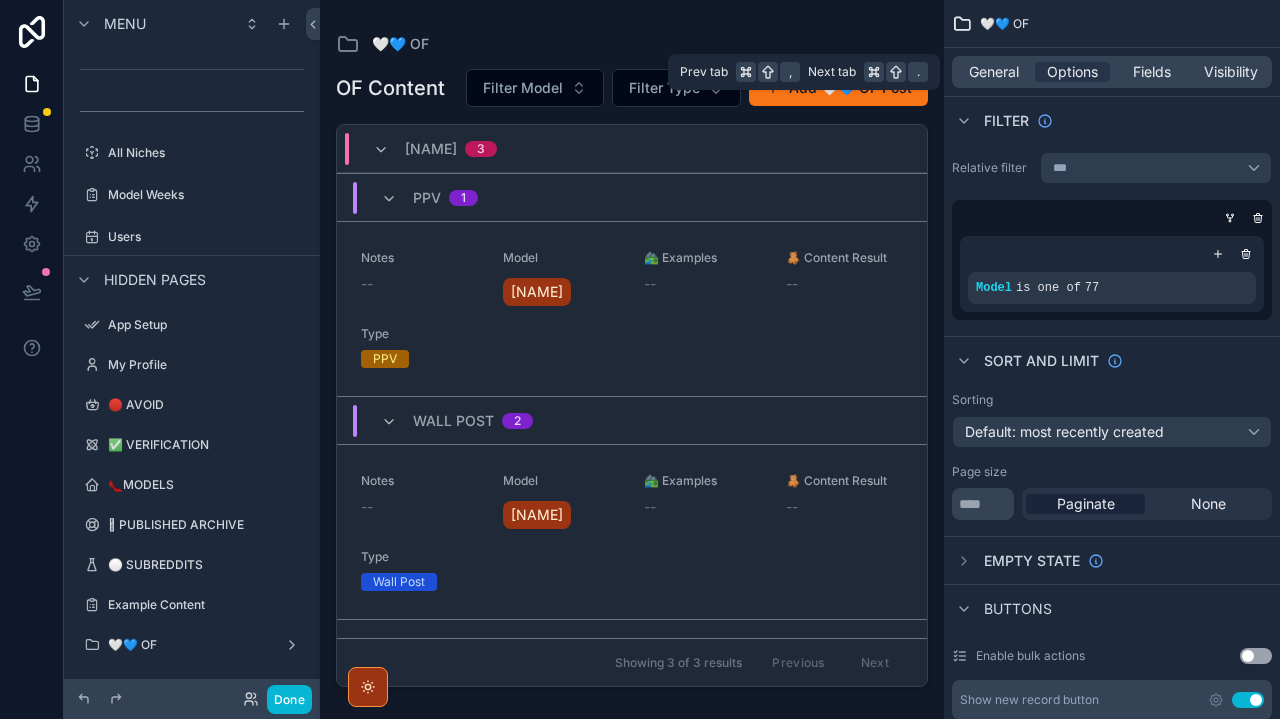 click on "General Options Fields Visibility" at bounding box center [1112, 72] 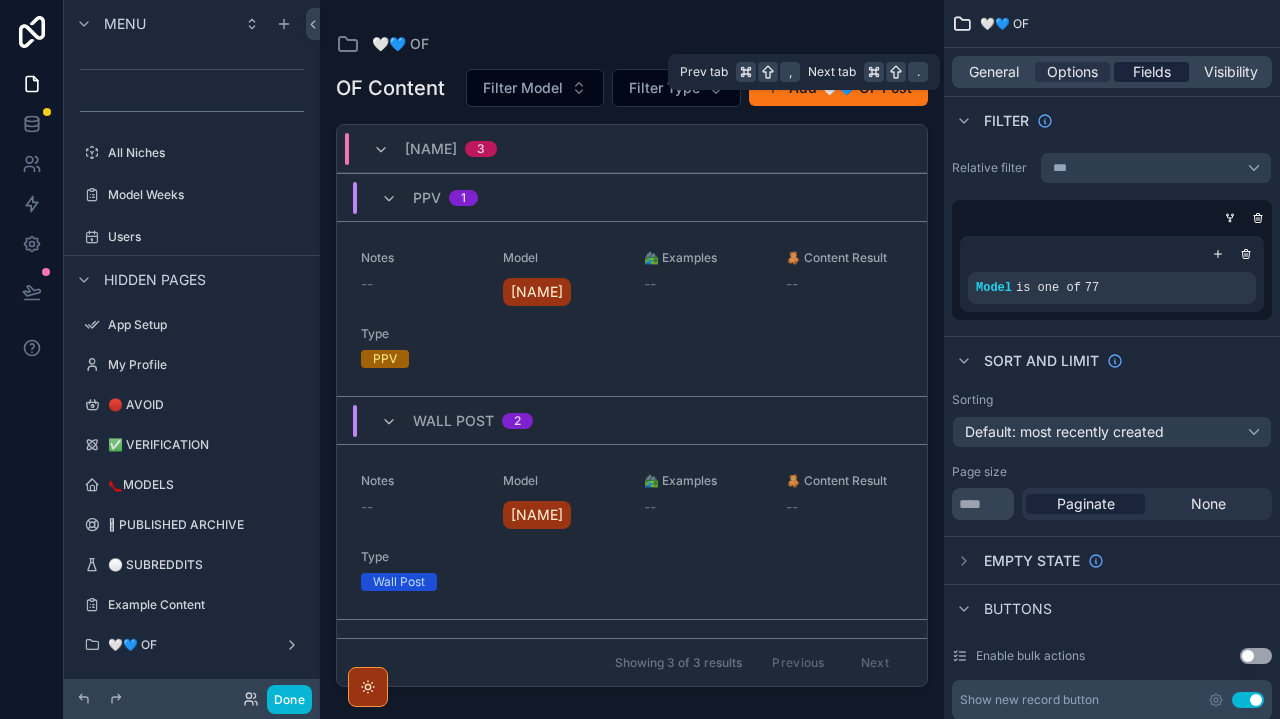 click on "Fields" at bounding box center (1152, 72) 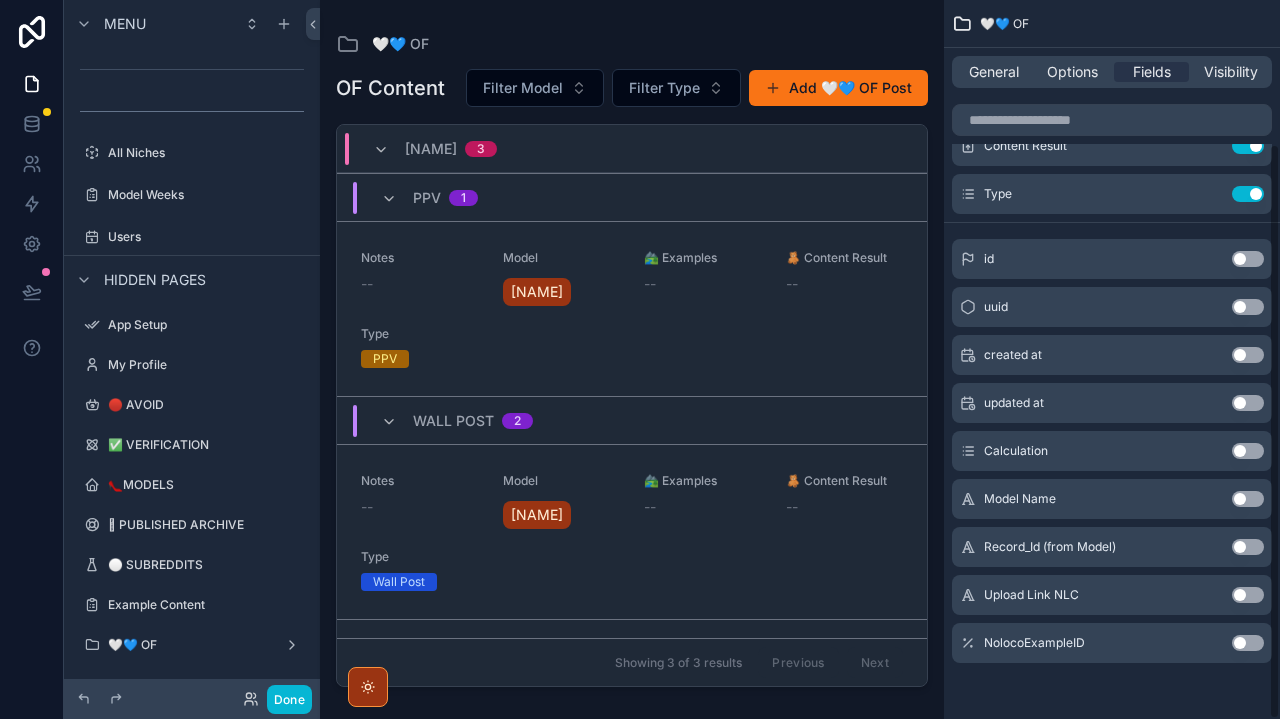 scroll, scrollTop: 179, scrollLeft: 0, axis: vertical 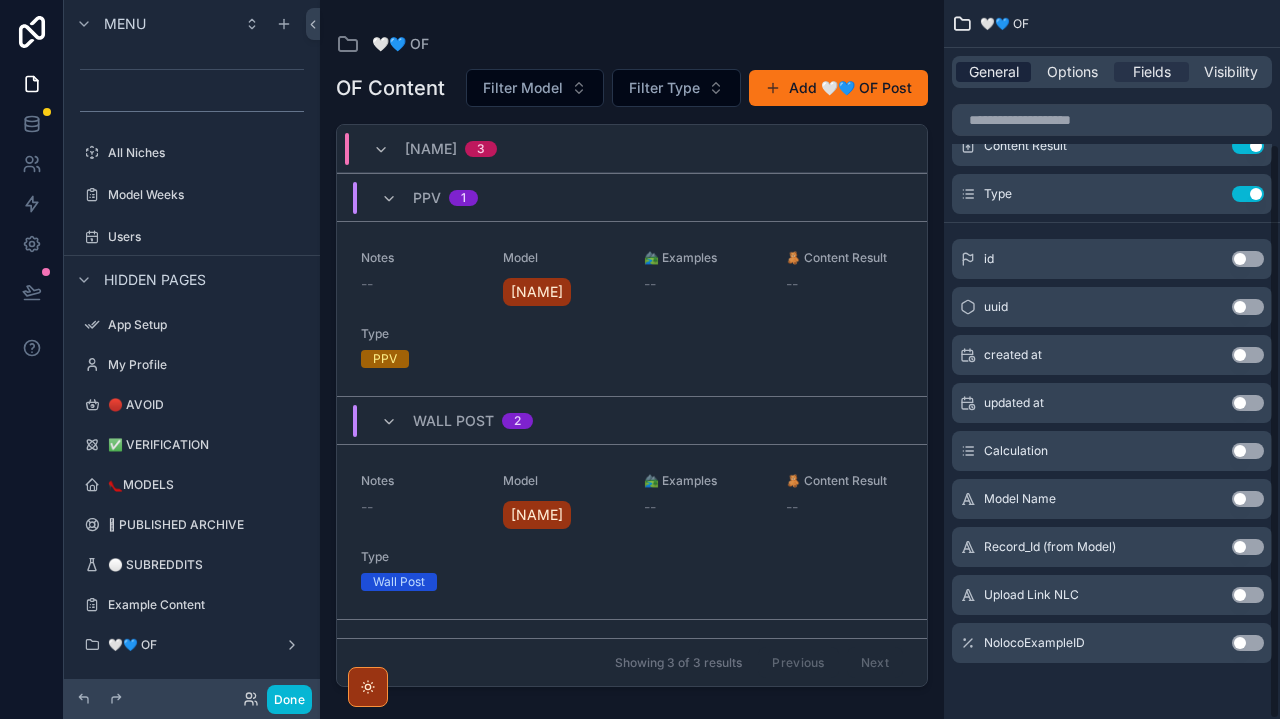 click on "General" at bounding box center [994, 72] 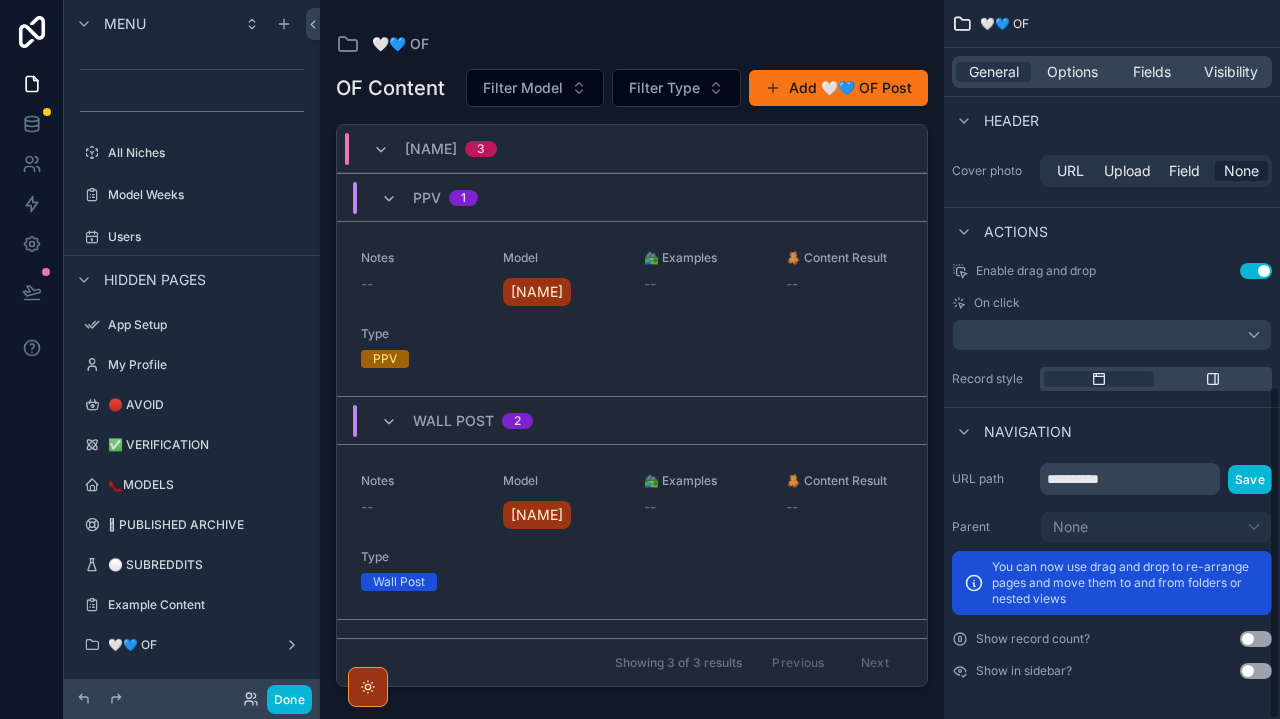 scroll, scrollTop: 829, scrollLeft: 0, axis: vertical 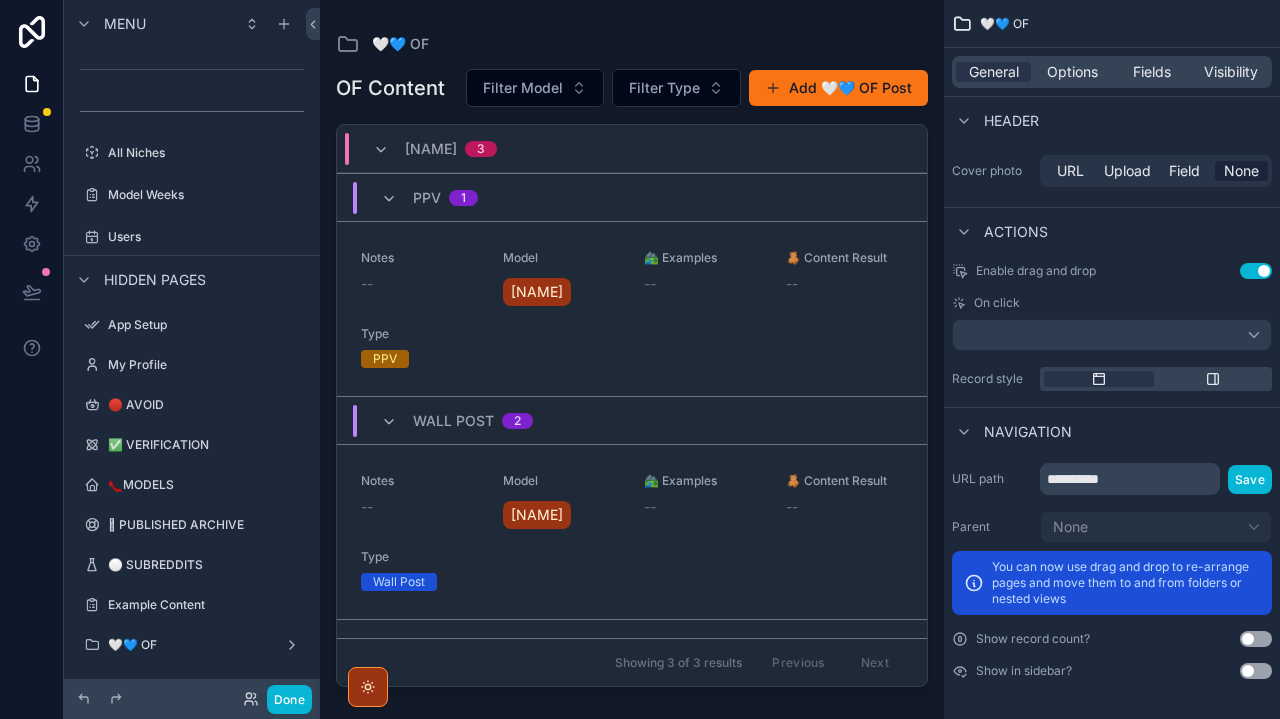 click at bounding box center (1112, 335) 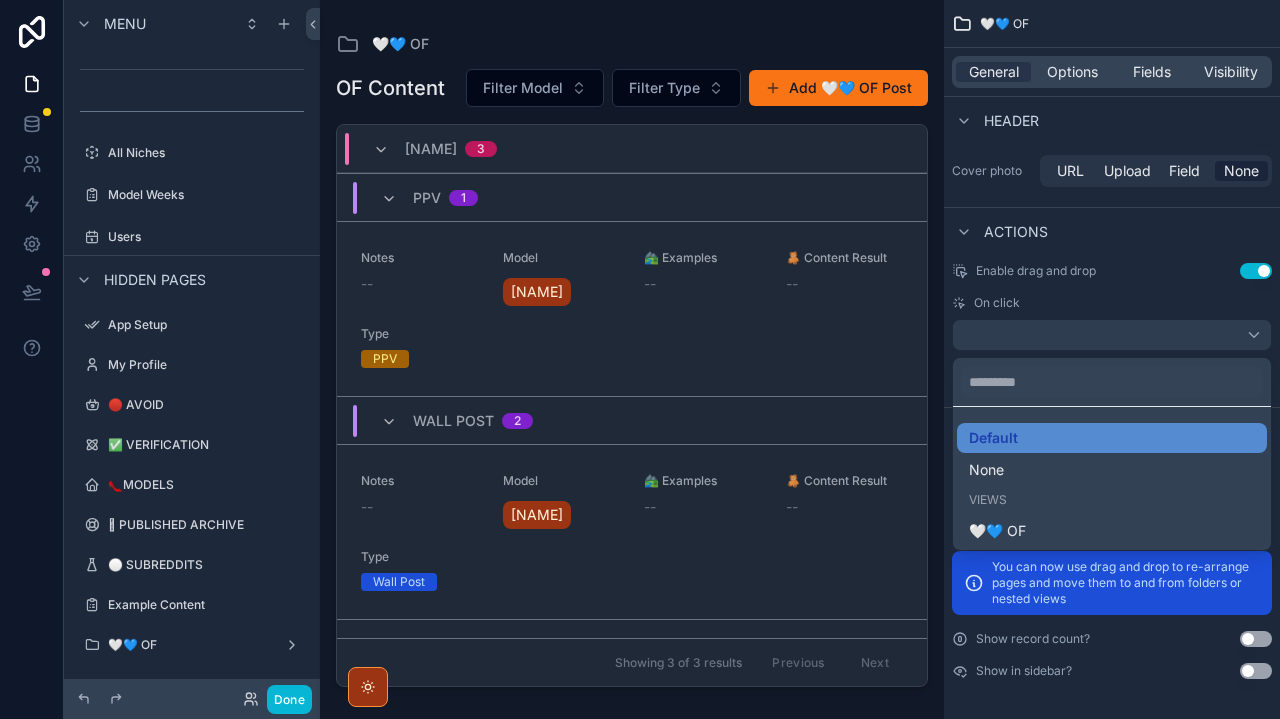 click at bounding box center (640, 359) 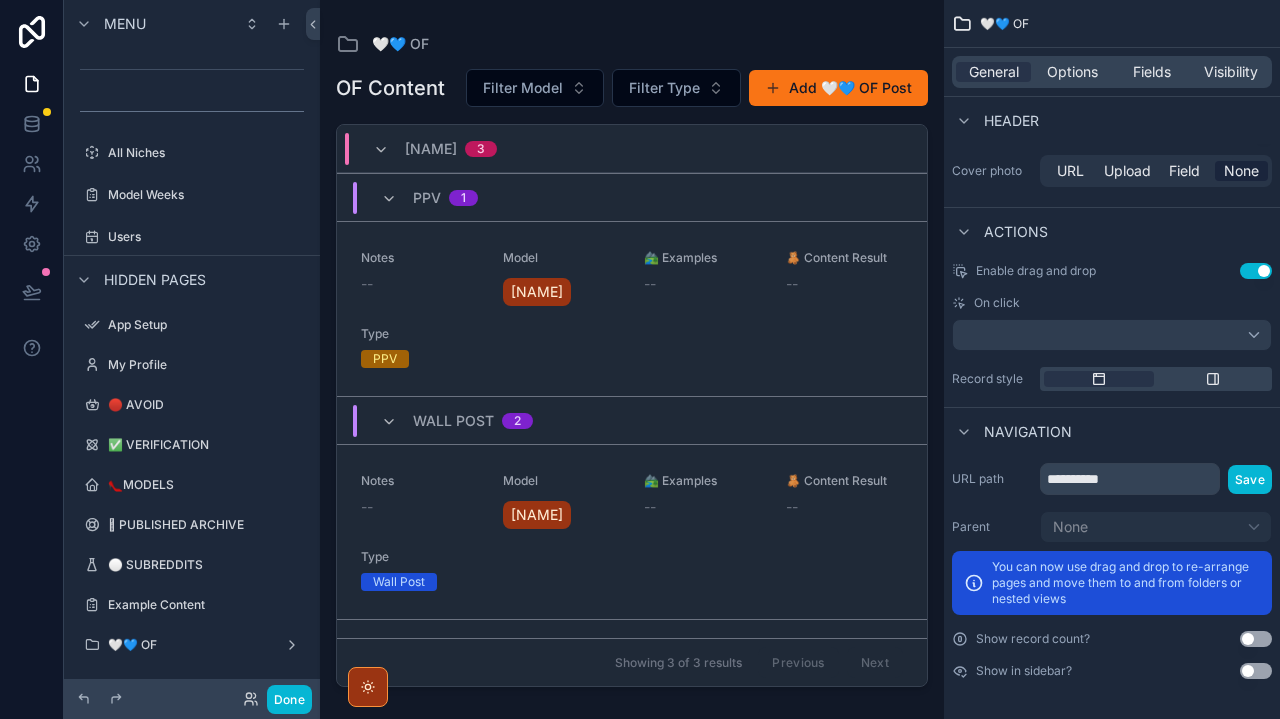 scroll, scrollTop: 807, scrollLeft: 0, axis: vertical 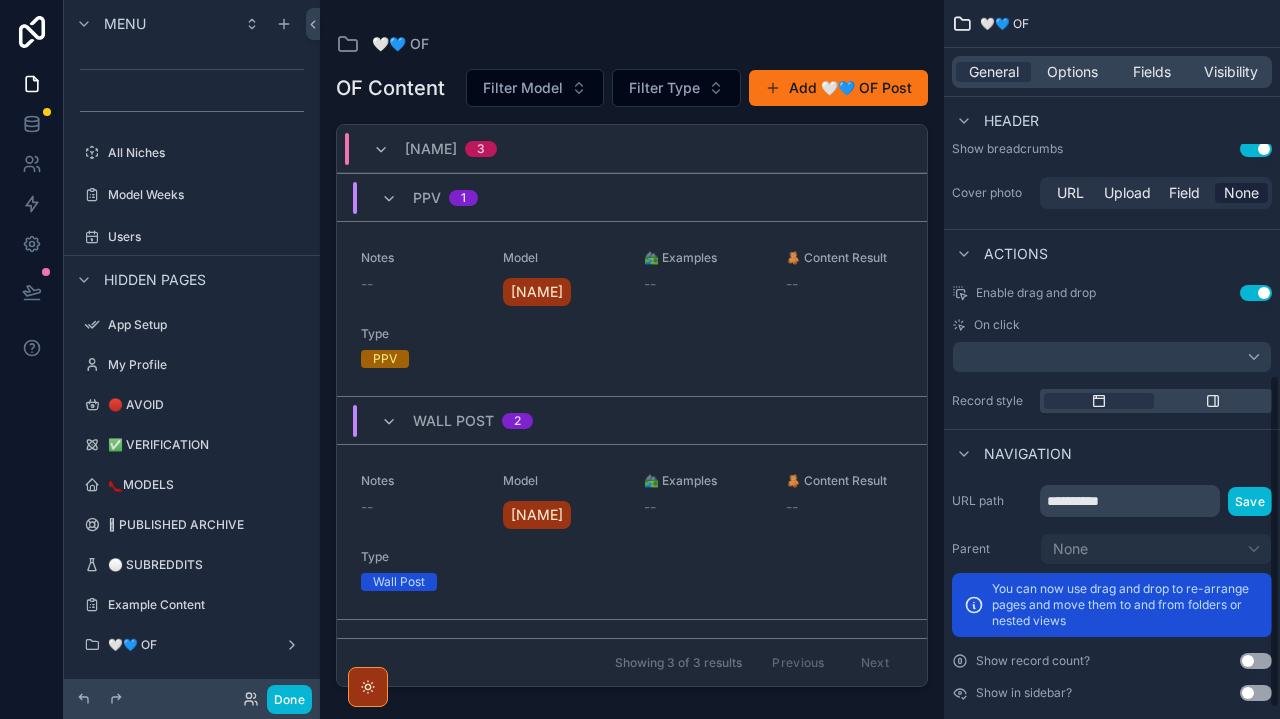 click at bounding box center [1156, 401] 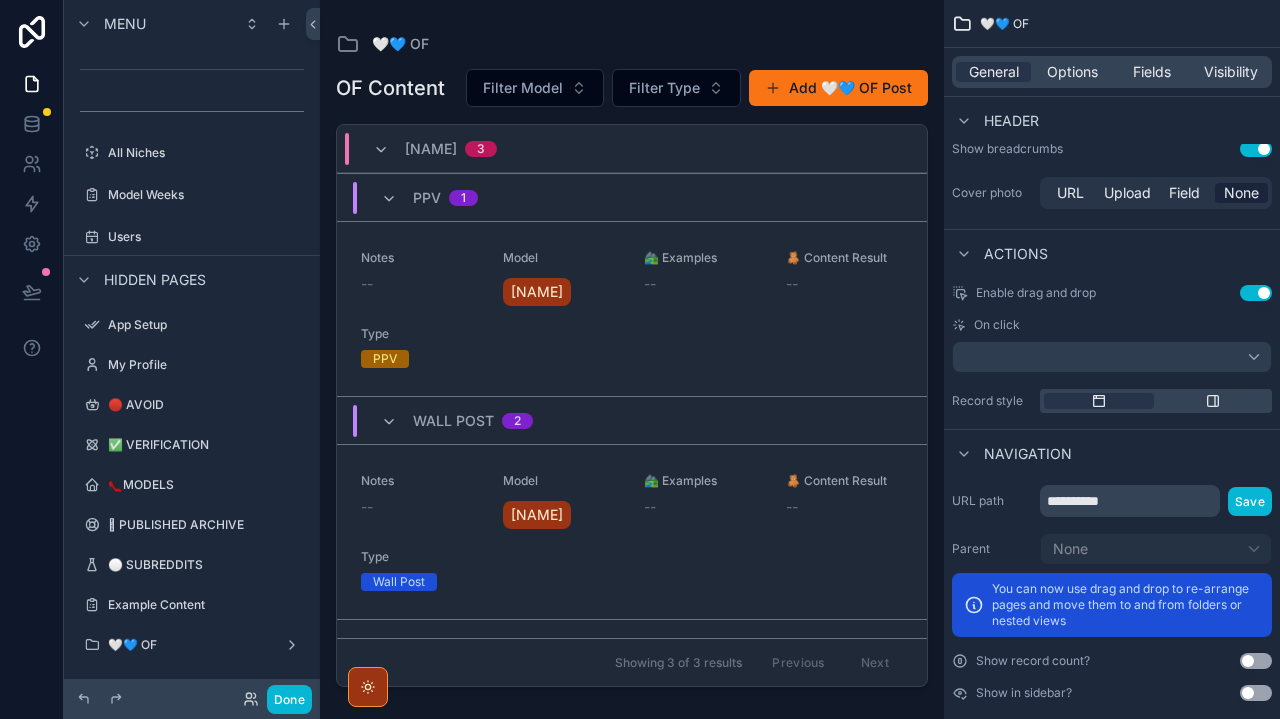 click at bounding box center (1156, 401) 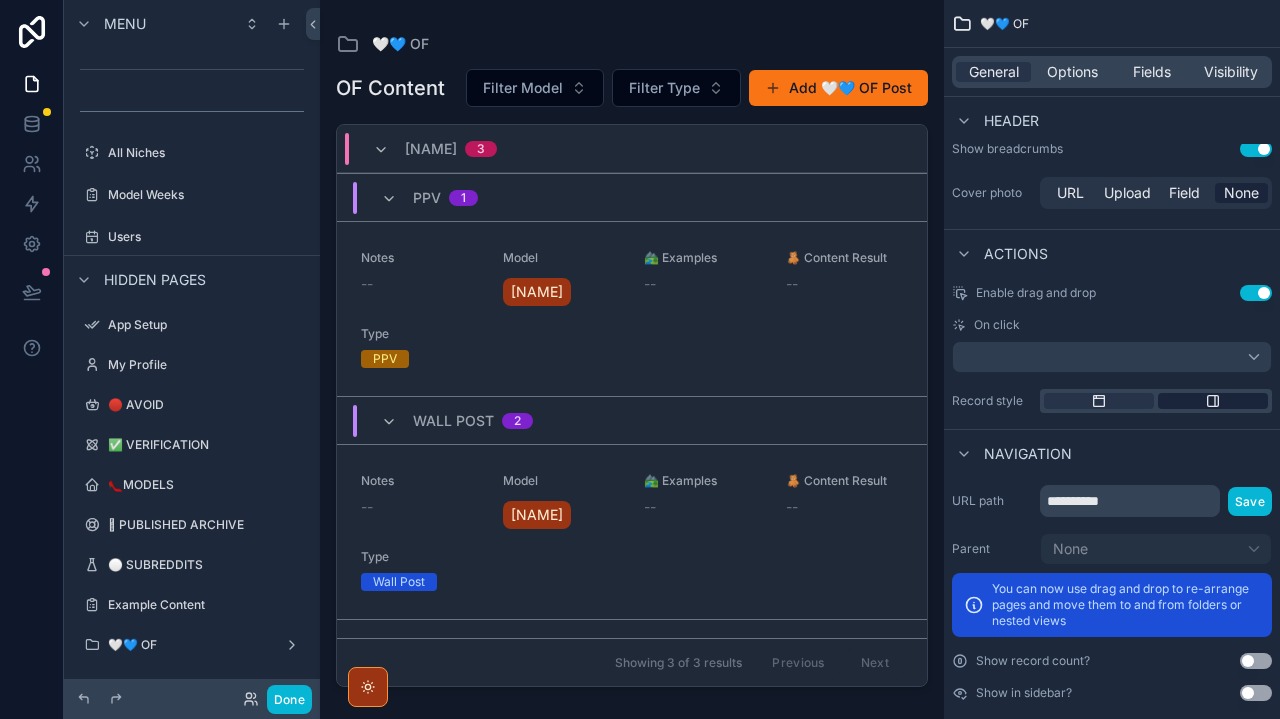 click 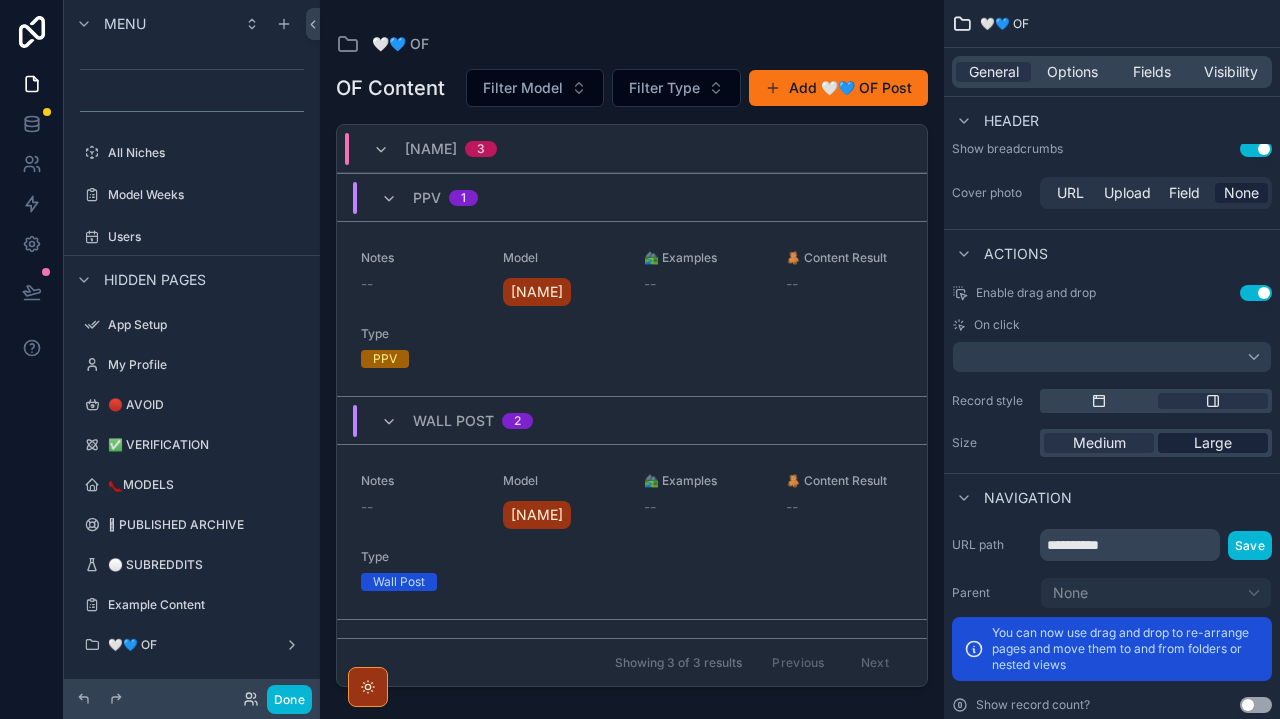 click on "Large" at bounding box center (1213, 443) 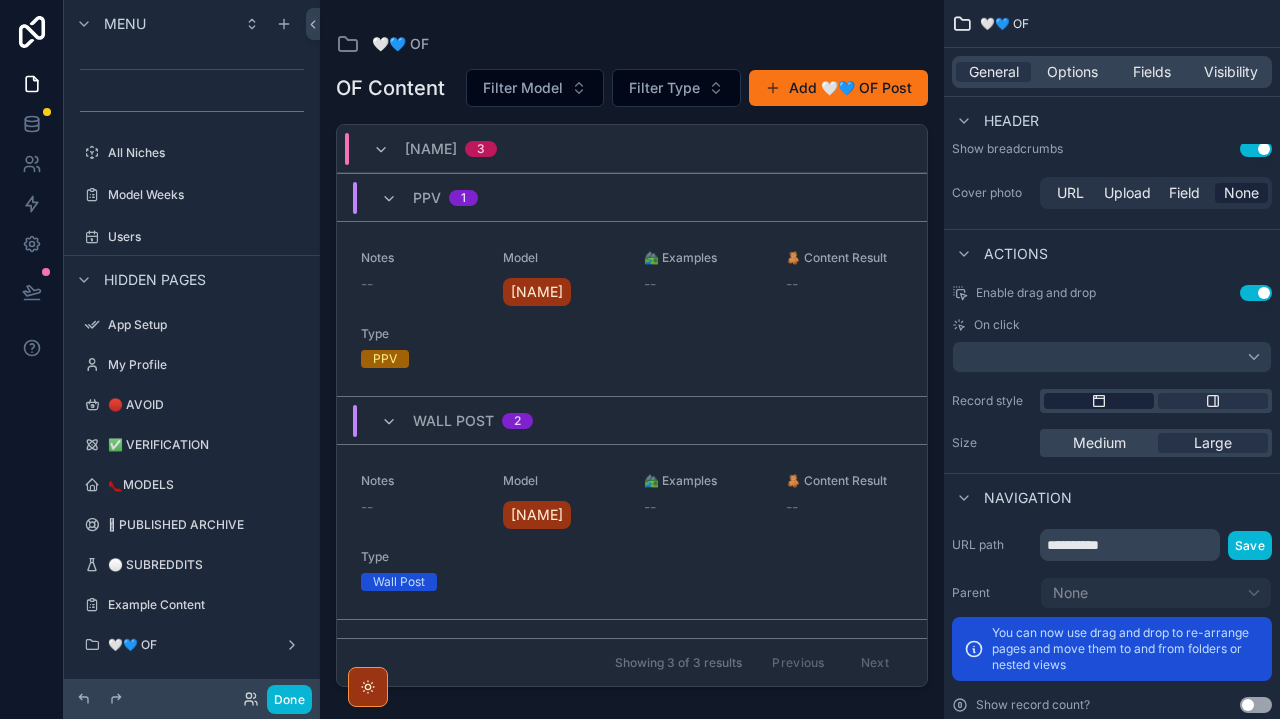 click at bounding box center [1099, 401] 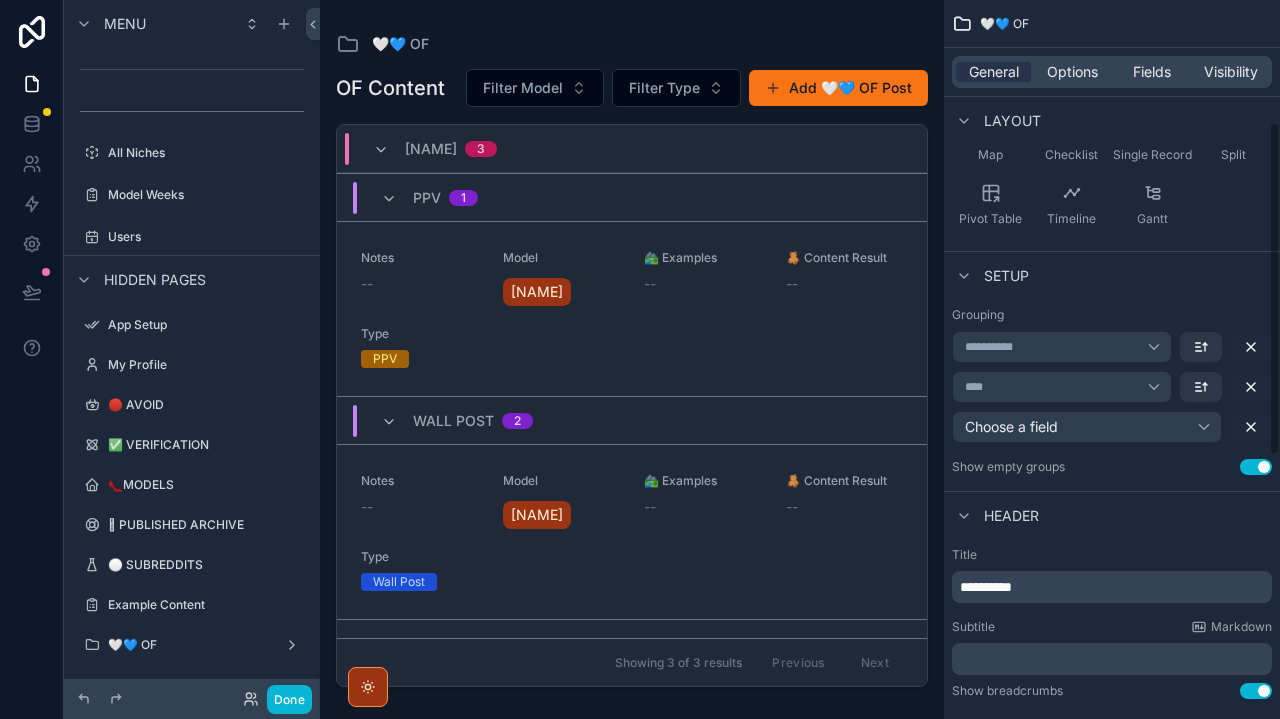 scroll, scrollTop: 264, scrollLeft: 0, axis: vertical 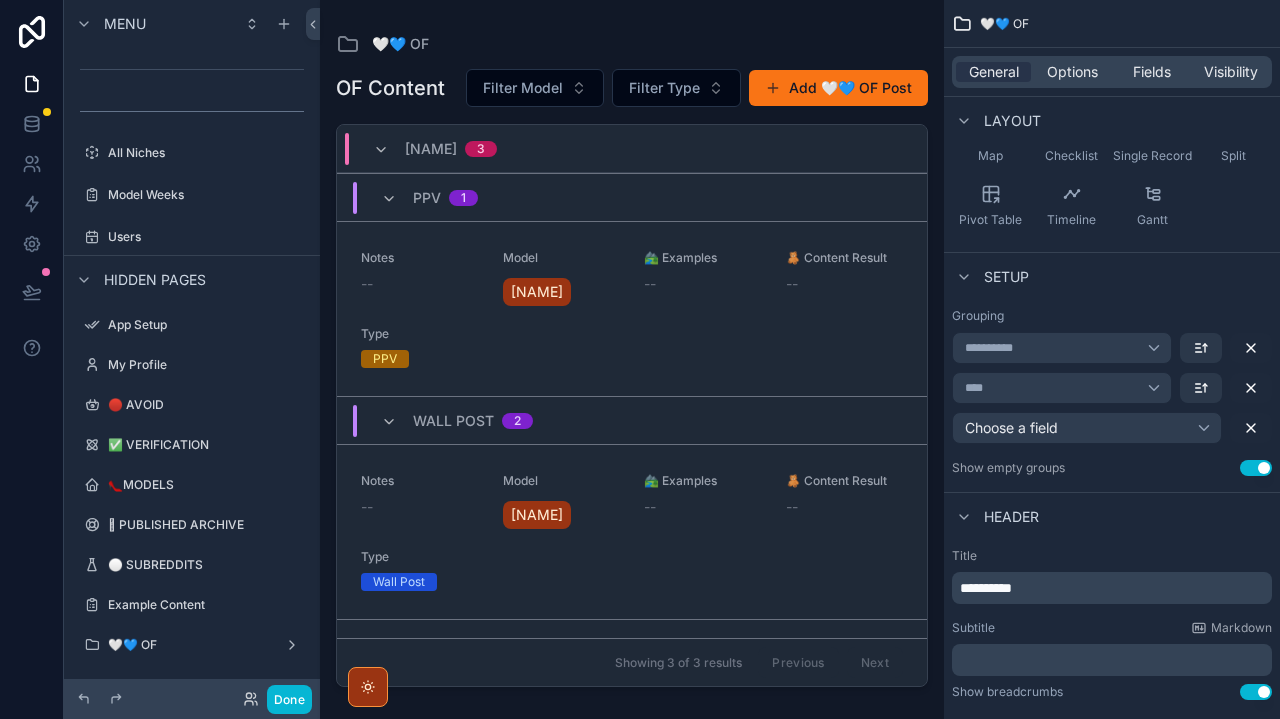 click on "**********" at bounding box center [1062, 348] 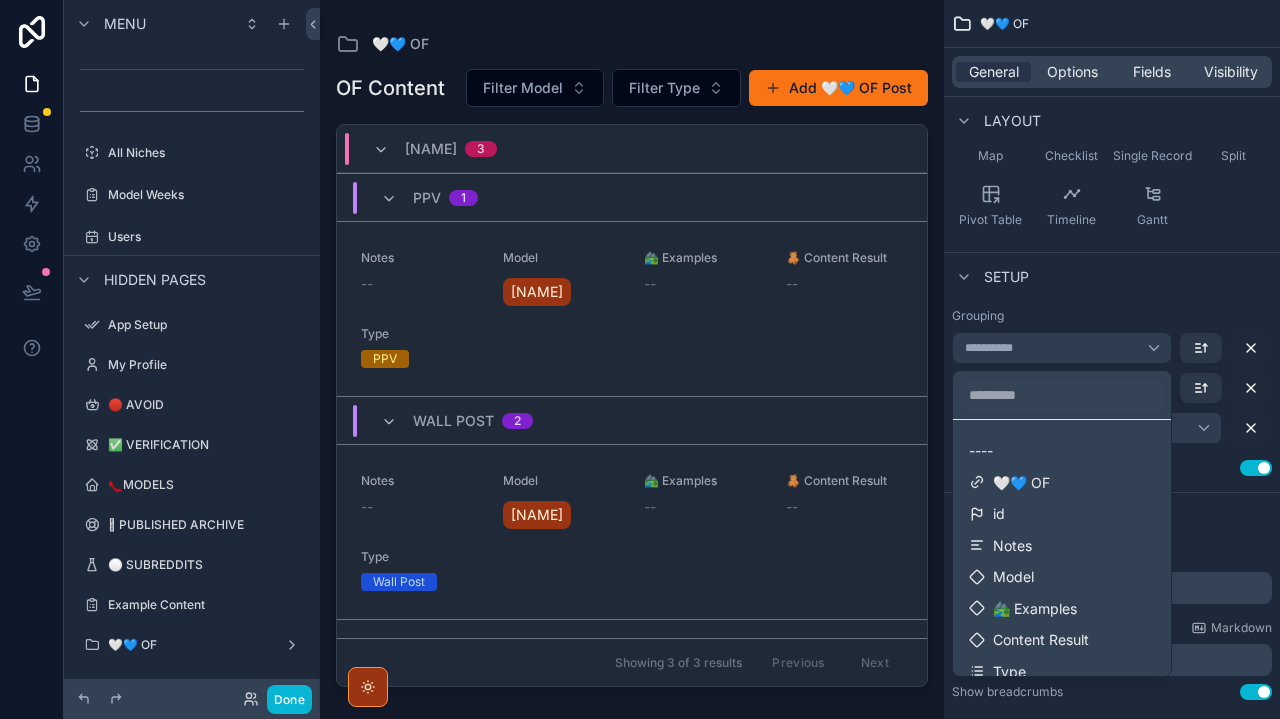 click at bounding box center [640, 359] 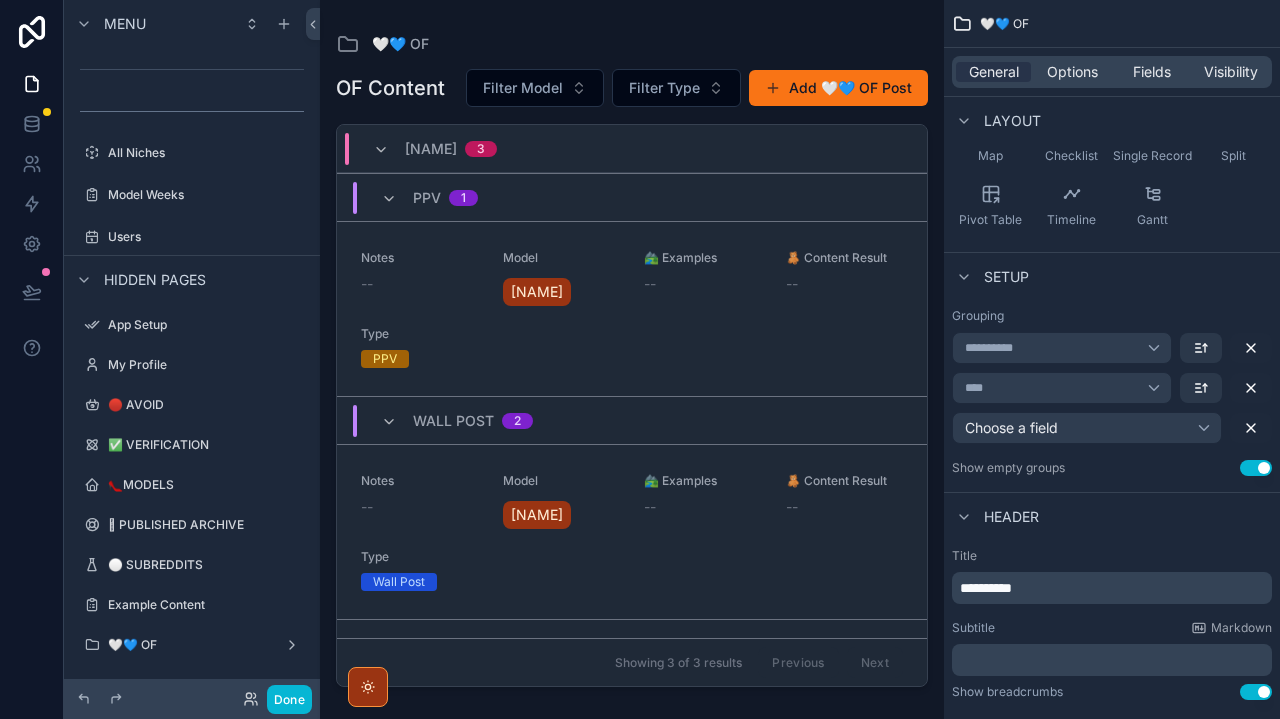 click on "****" at bounding box center (1062, 388) 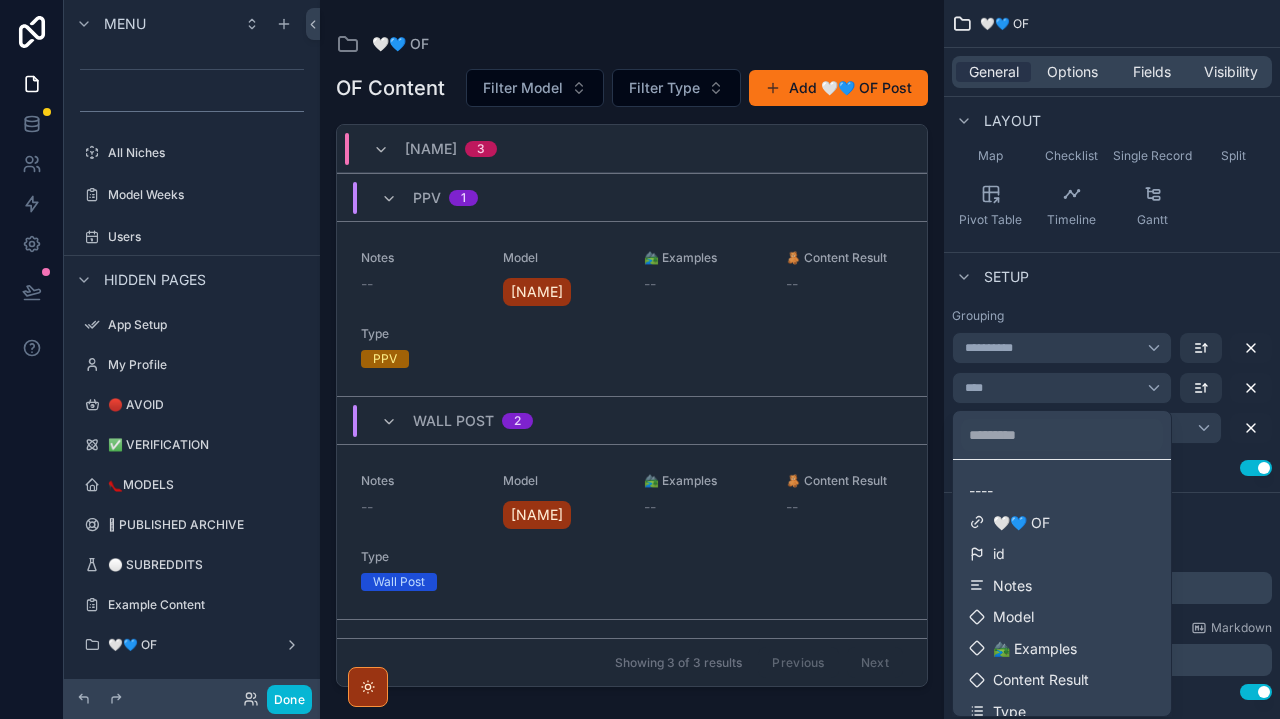 click at bounding box center (640, 359) 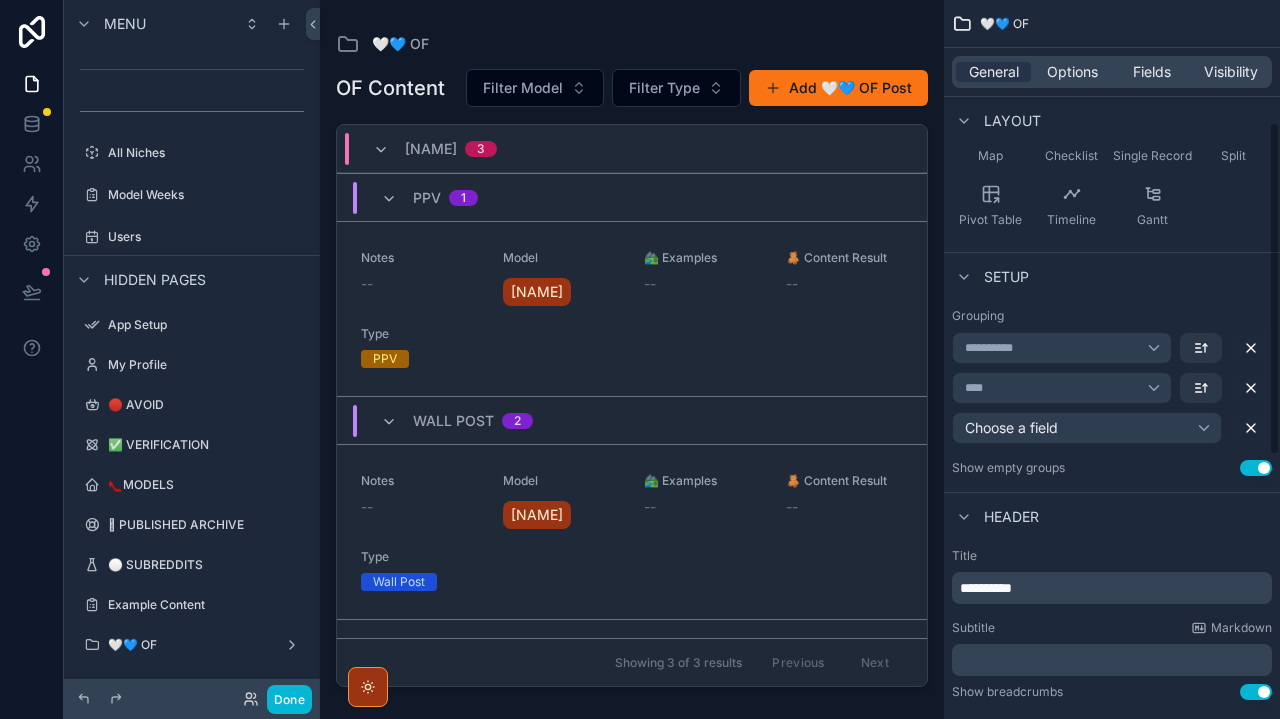 click on "**********" at bounding box center (1001, 348) 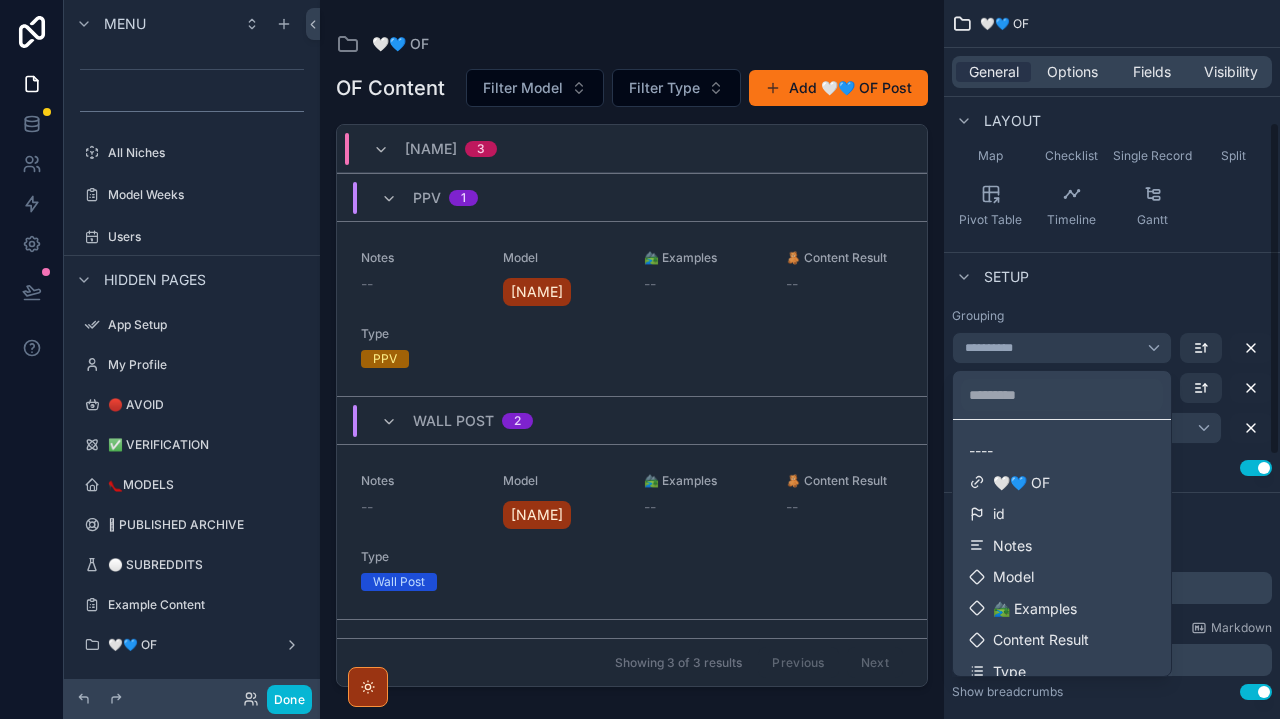 click at bounding box center (640, 359) 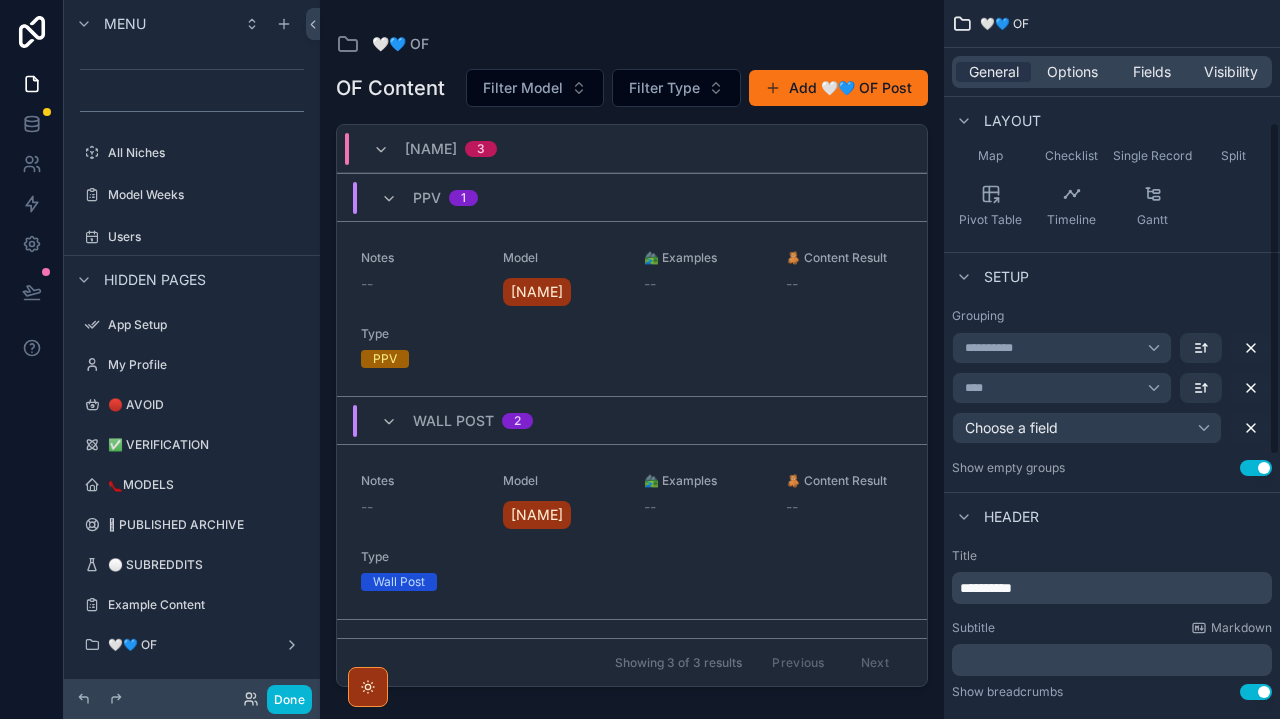 click on "**********" at bounding box center (1062, 348) 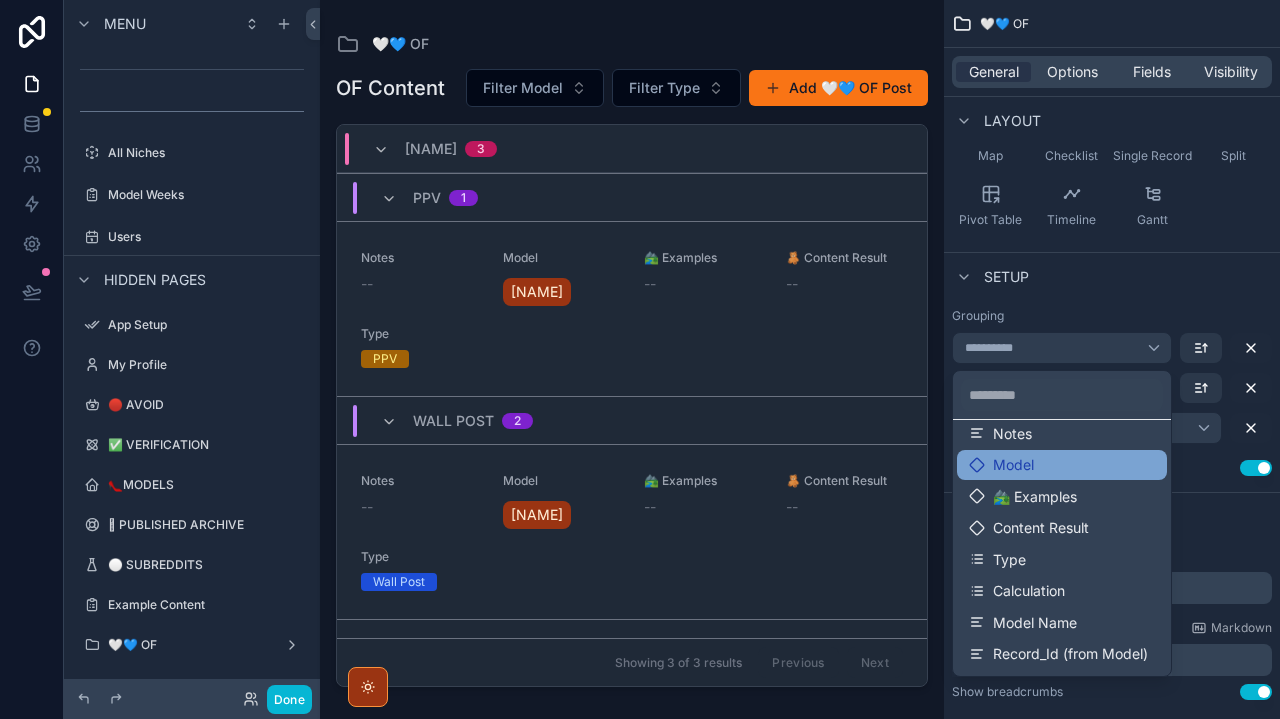 scroll, scrollTop: 113, scrollLeft: 0, axis: vertical 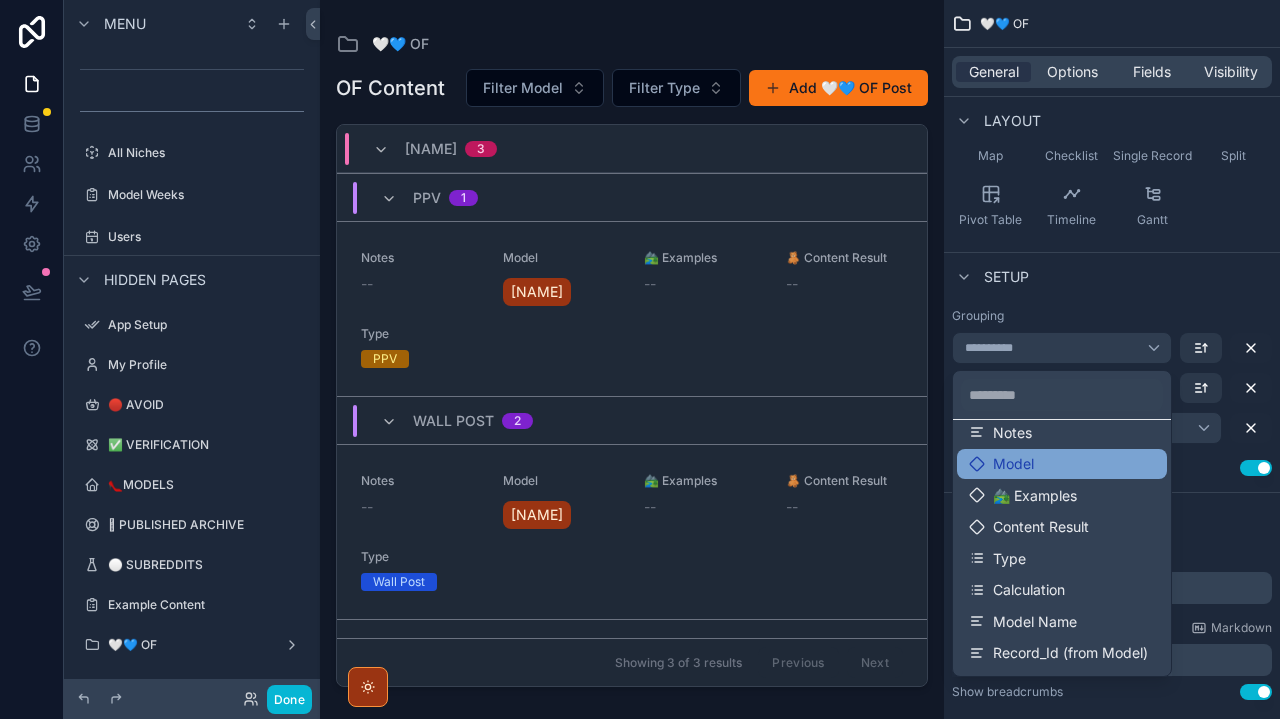 click on "Model" at bounding box center [1062, 464] 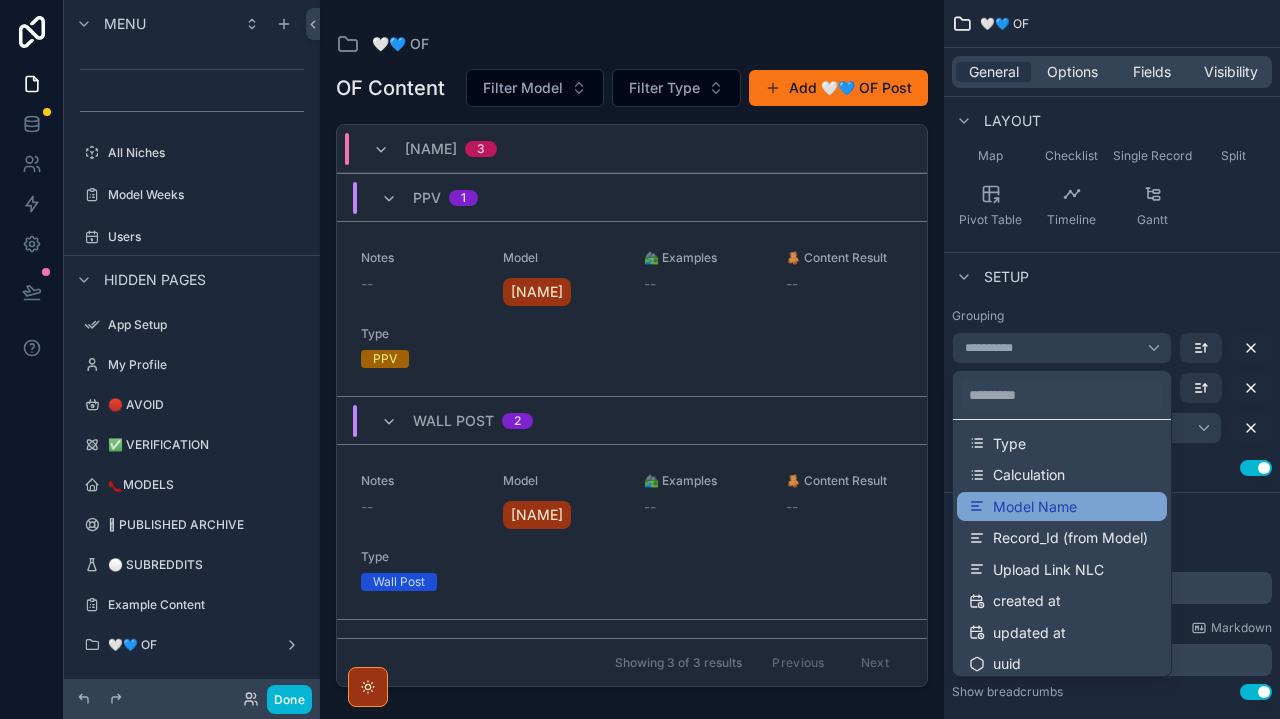 scroll, scrollTop: 227, scrollLeft: 0, axis: vertical 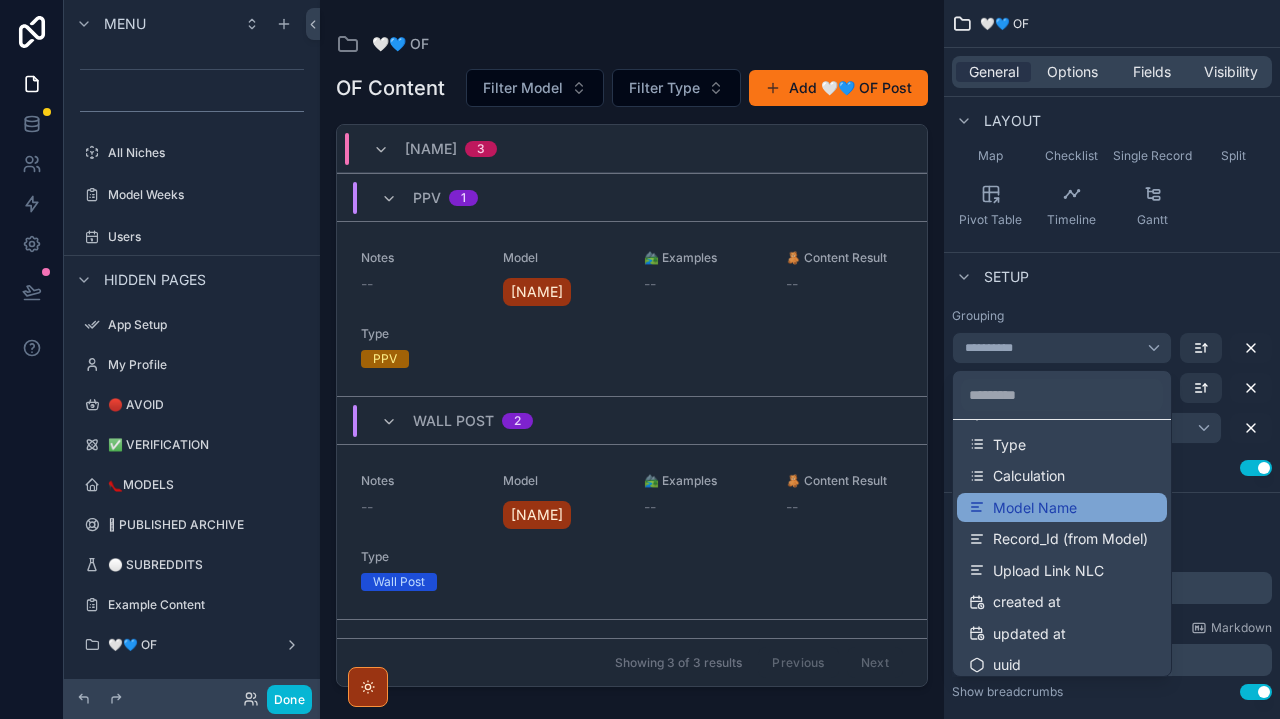 click on "Model Name" at bounding box center [1035, 508] 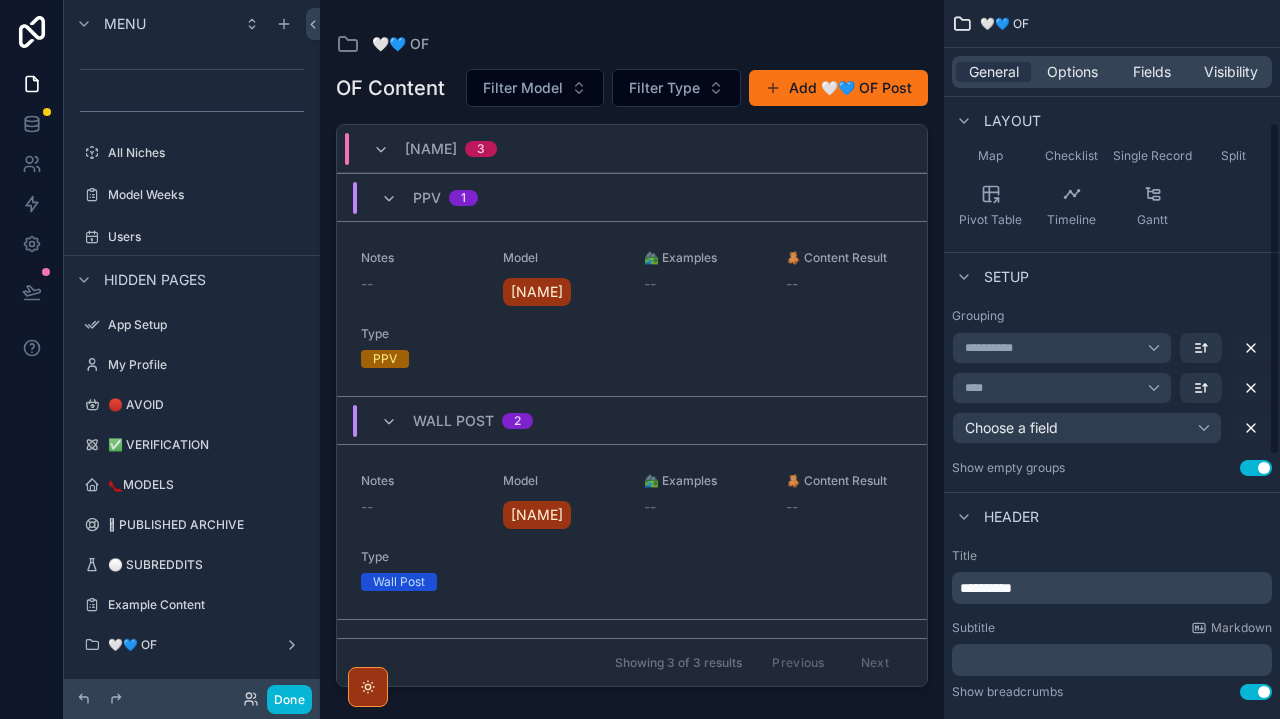click on "****" at bounding box center [1062, 388] 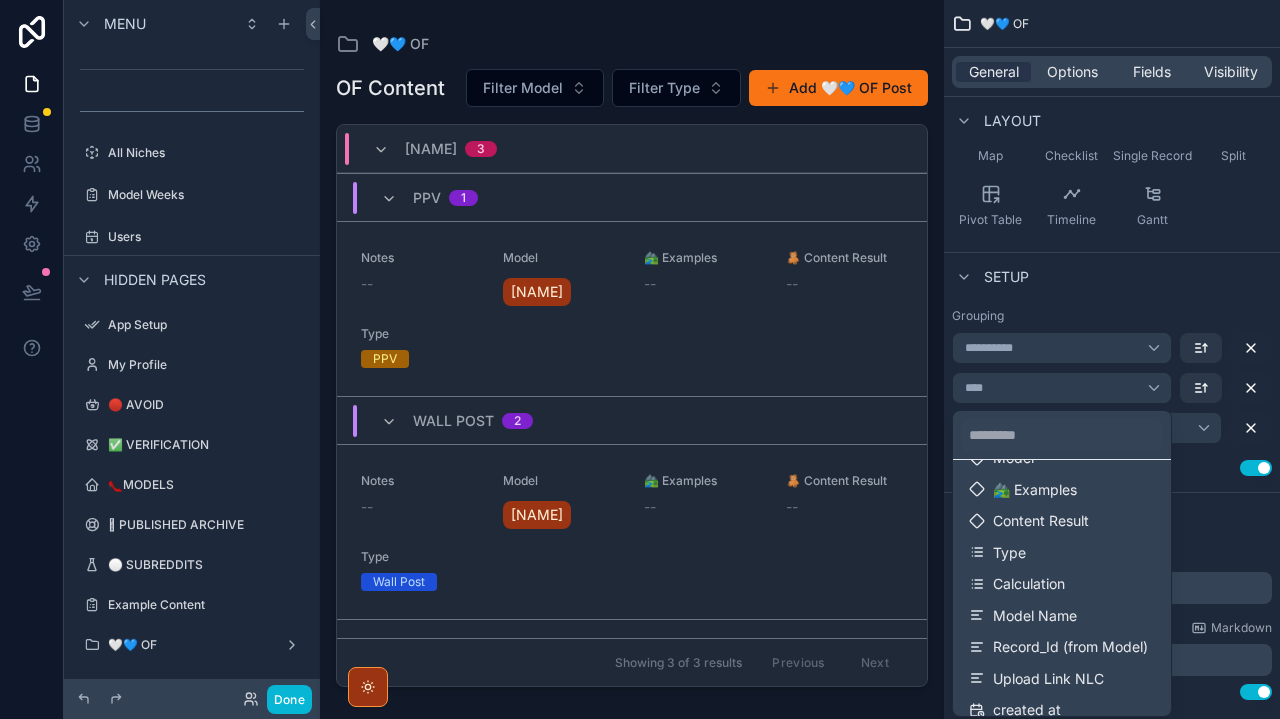 scroll, scrollTop: 94, scrollLeft: 0, axis: vertical 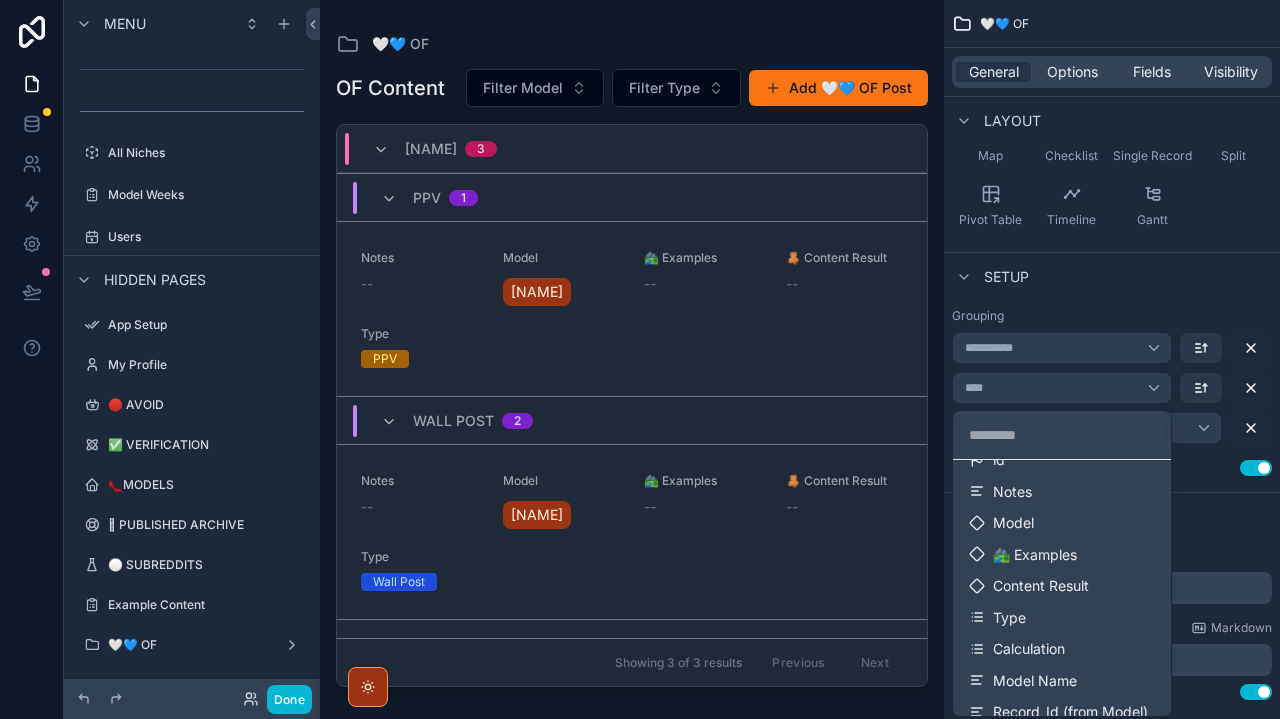 click on "---- 🤍💙 OF id Notes Model 🏞️ Examples Content Result Type Calculation Model Name Record_Id (from Model) Upload Link NLC created at updated at uuid" at bounding box center (1062, 588) 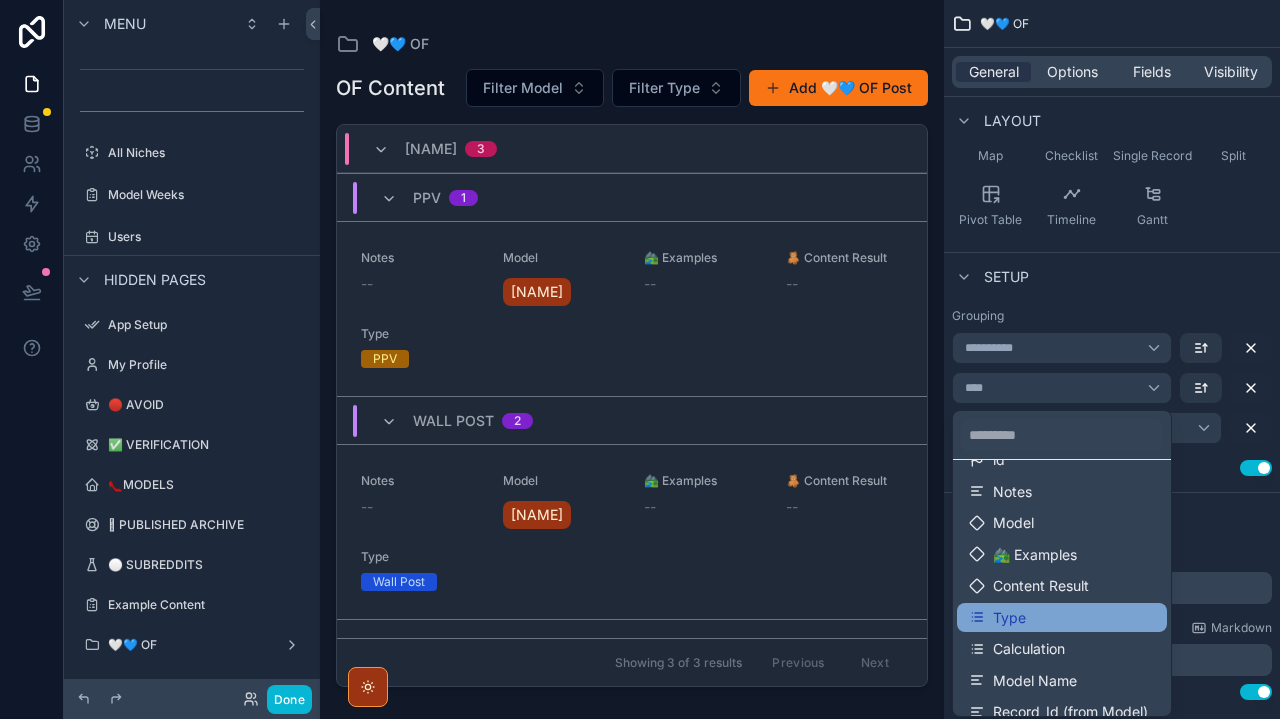 click on "Type" at bounding box center (1009, 618) 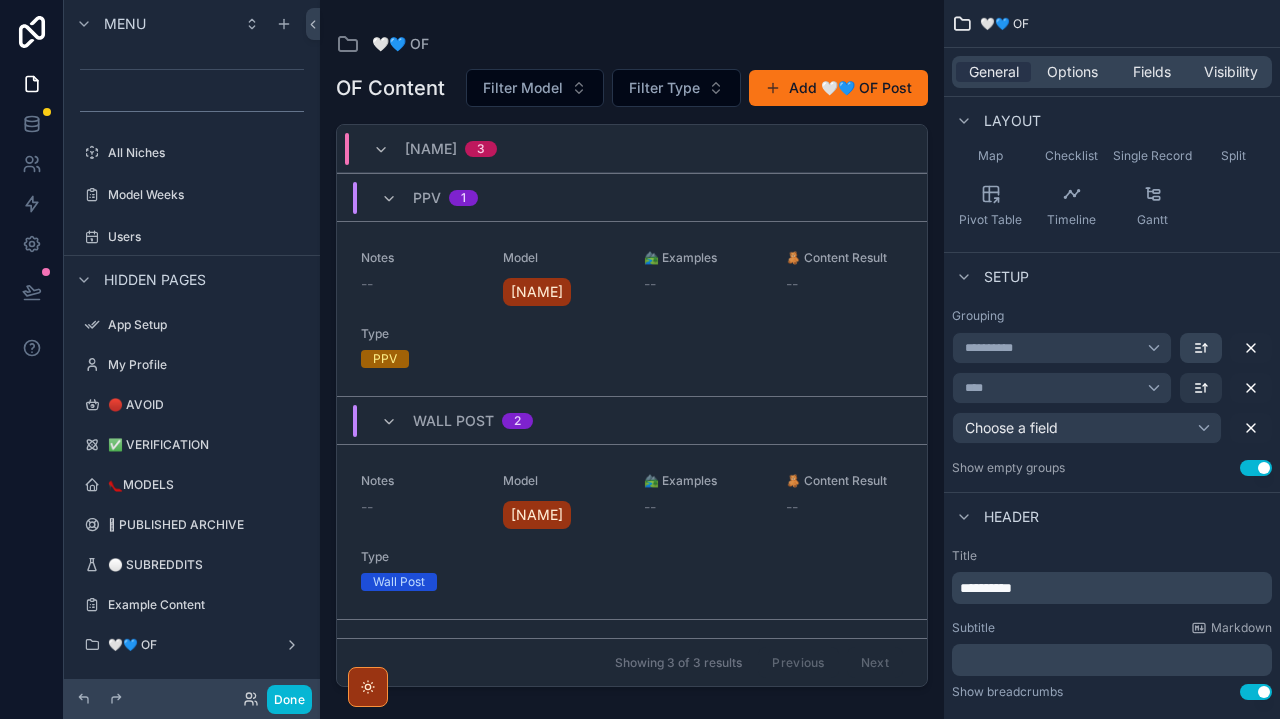 click at bounding box center (1201, 348) 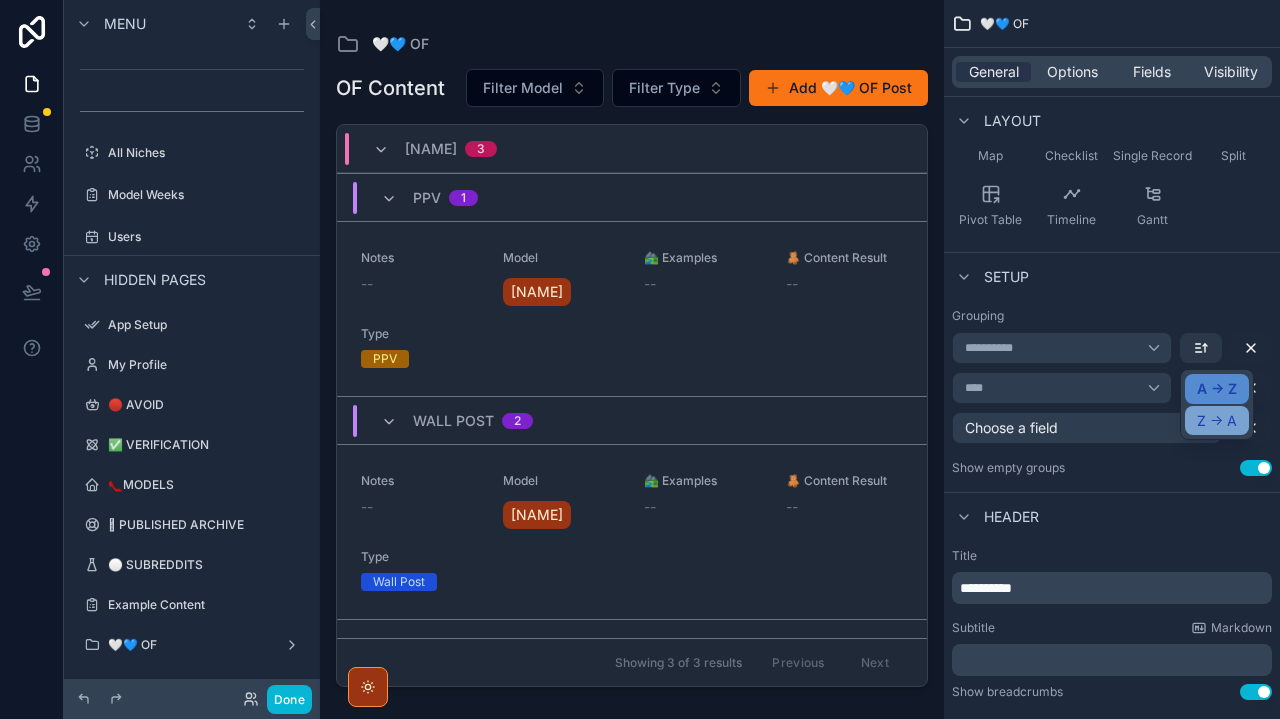 click on "Z -> A" at bounding box center (1217, 421) 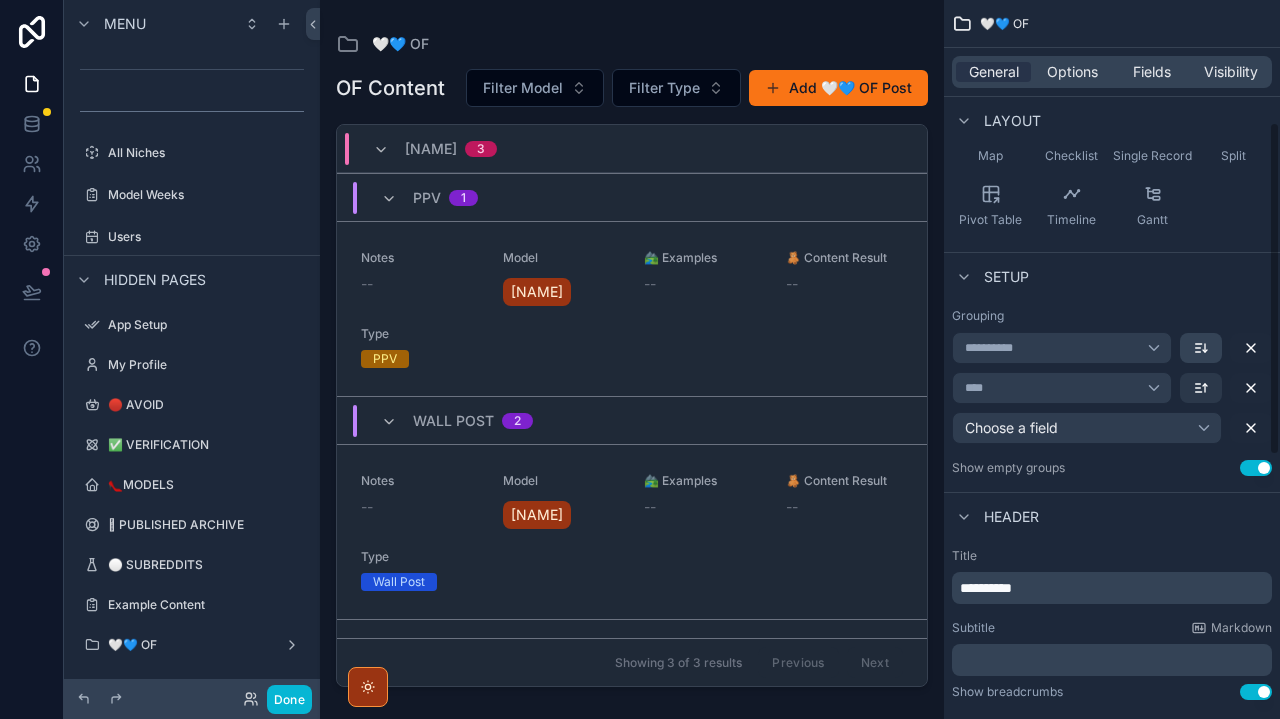 click at bounding box center [1201, 348] 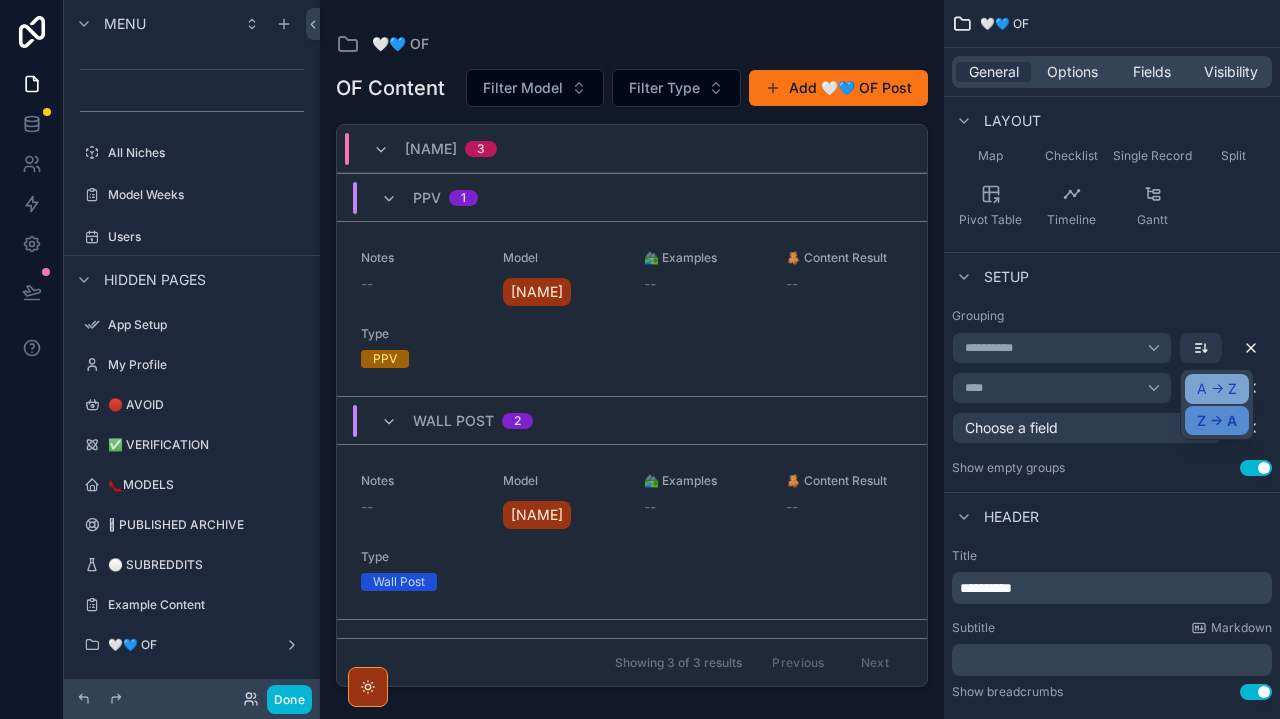 click on "A -> Z" at bounding box center (1217, 389) 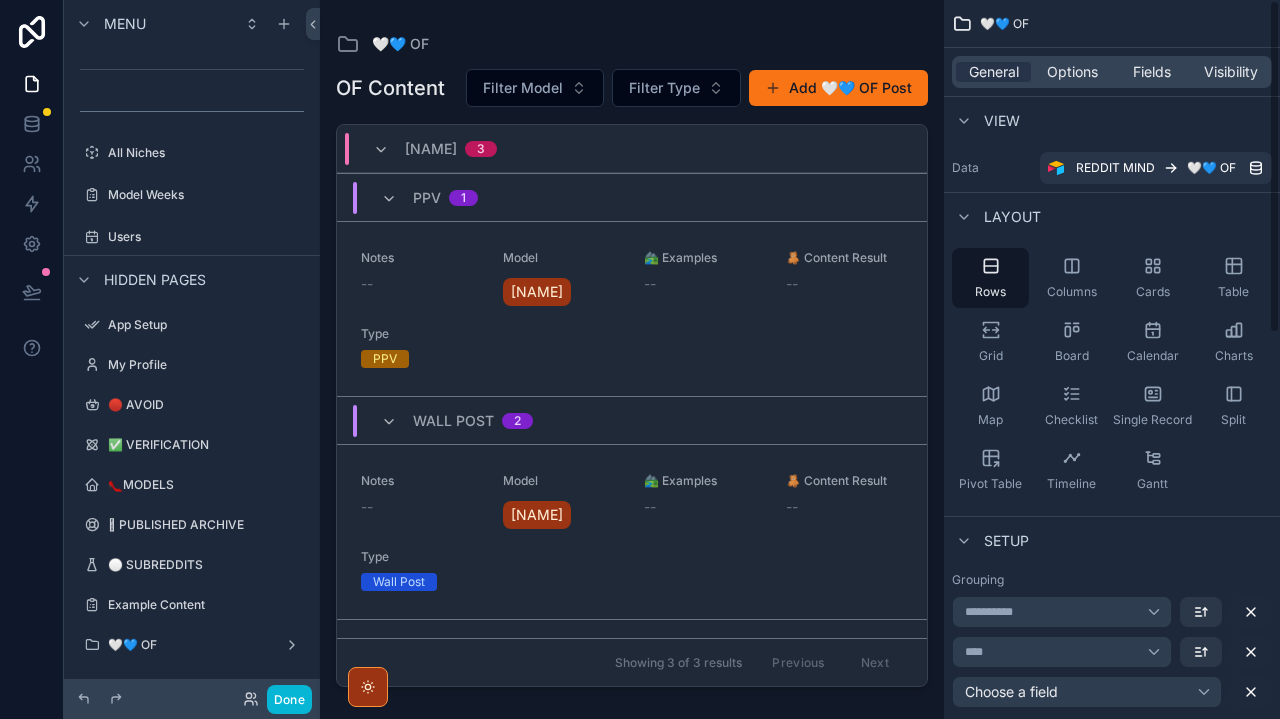 scroll, scrollTop: 0, scrollLeft: 0, axis: both 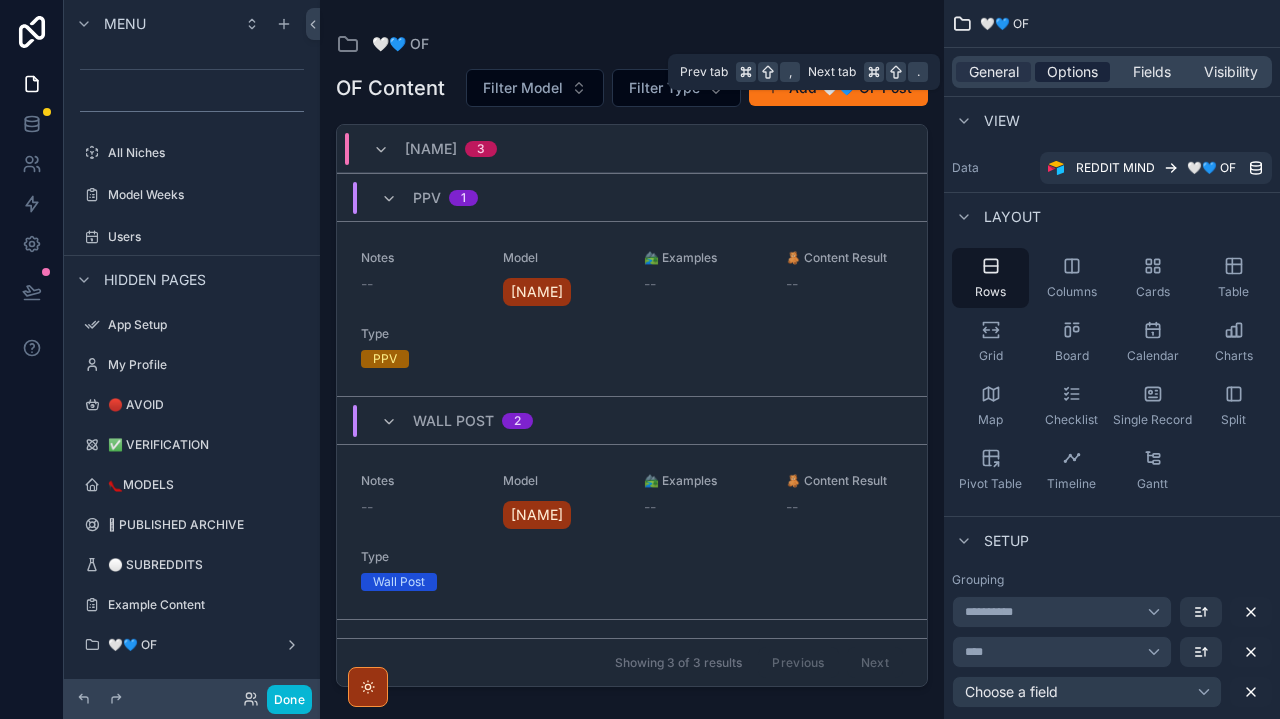 click on "Options" at bounding box center (1072, 72) 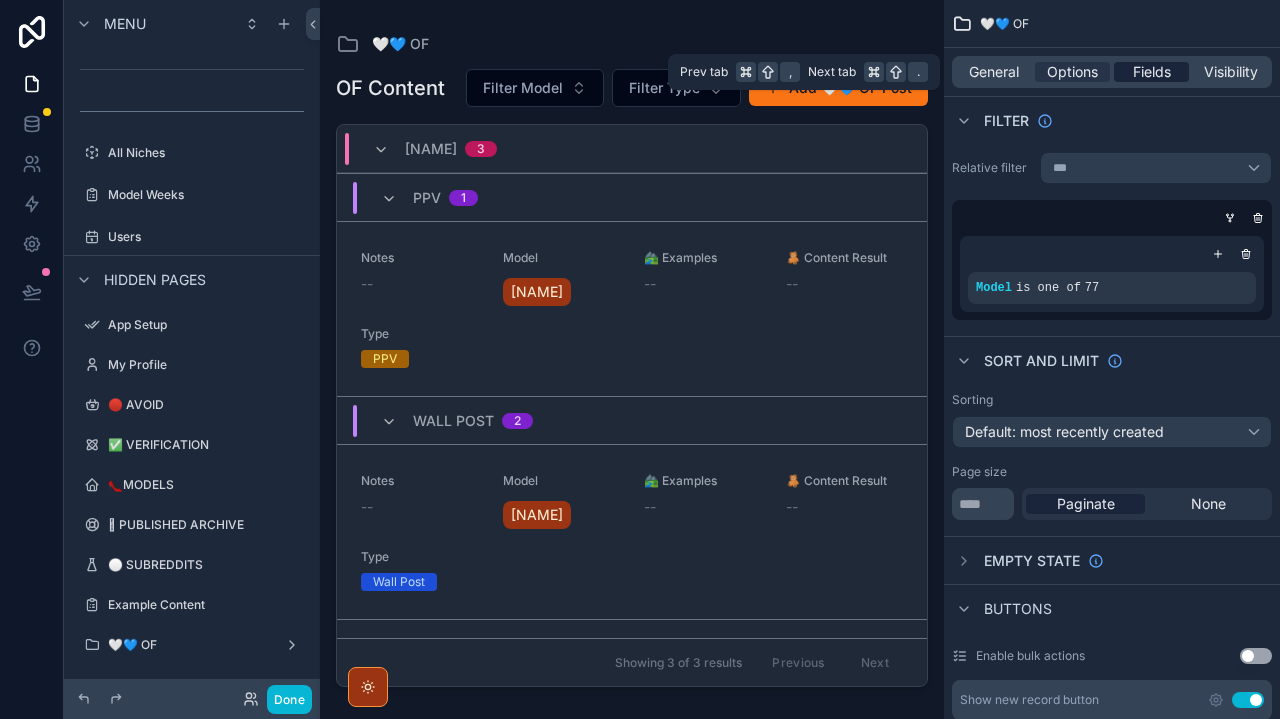 click on "Fields" at bounding box center [1152, 72] 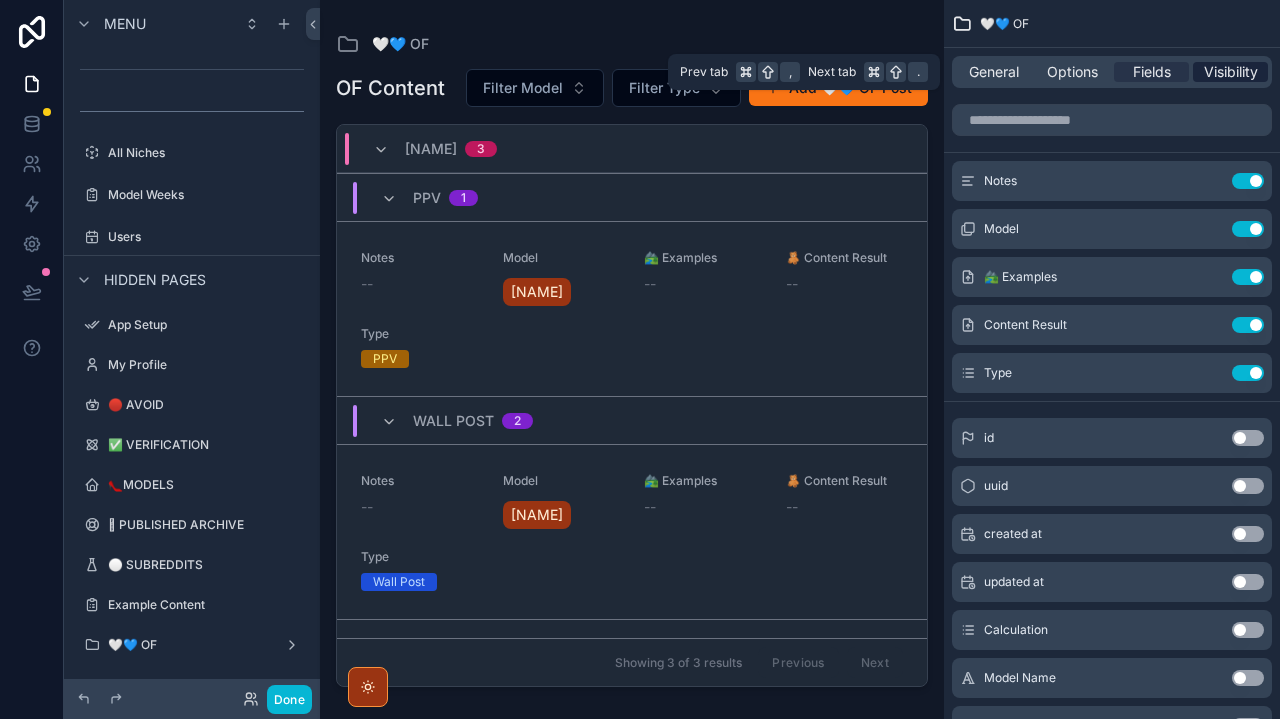 click on "Visibility" at bounding box center (1231, 72) 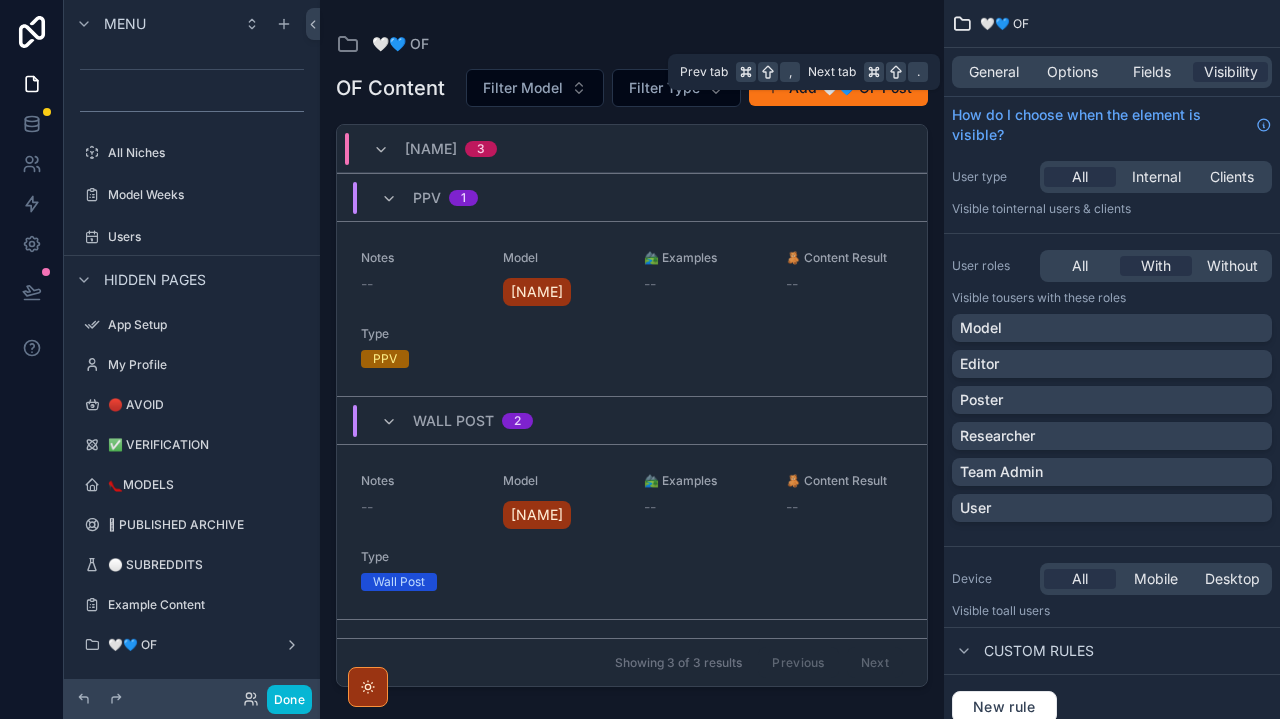 click on "General Options Fields Visibility" at bounding box center [1112, 72] 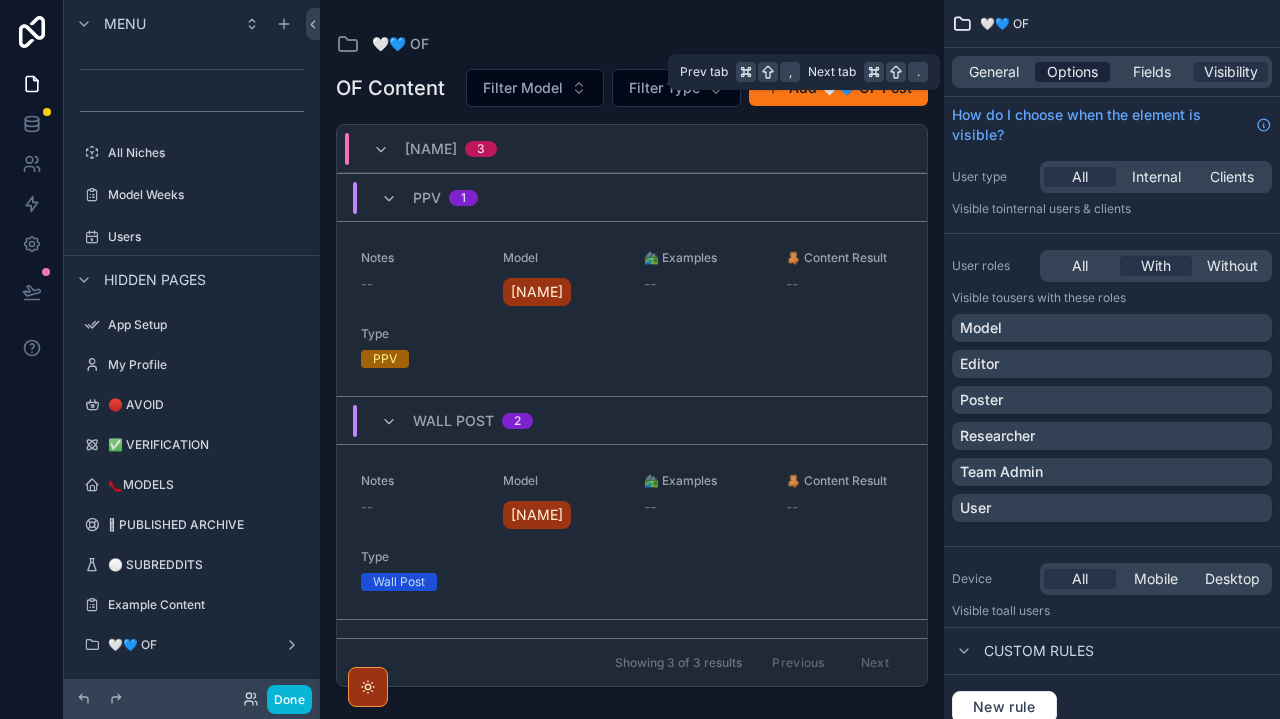click on "Options" at bounding box center [1072, 72] 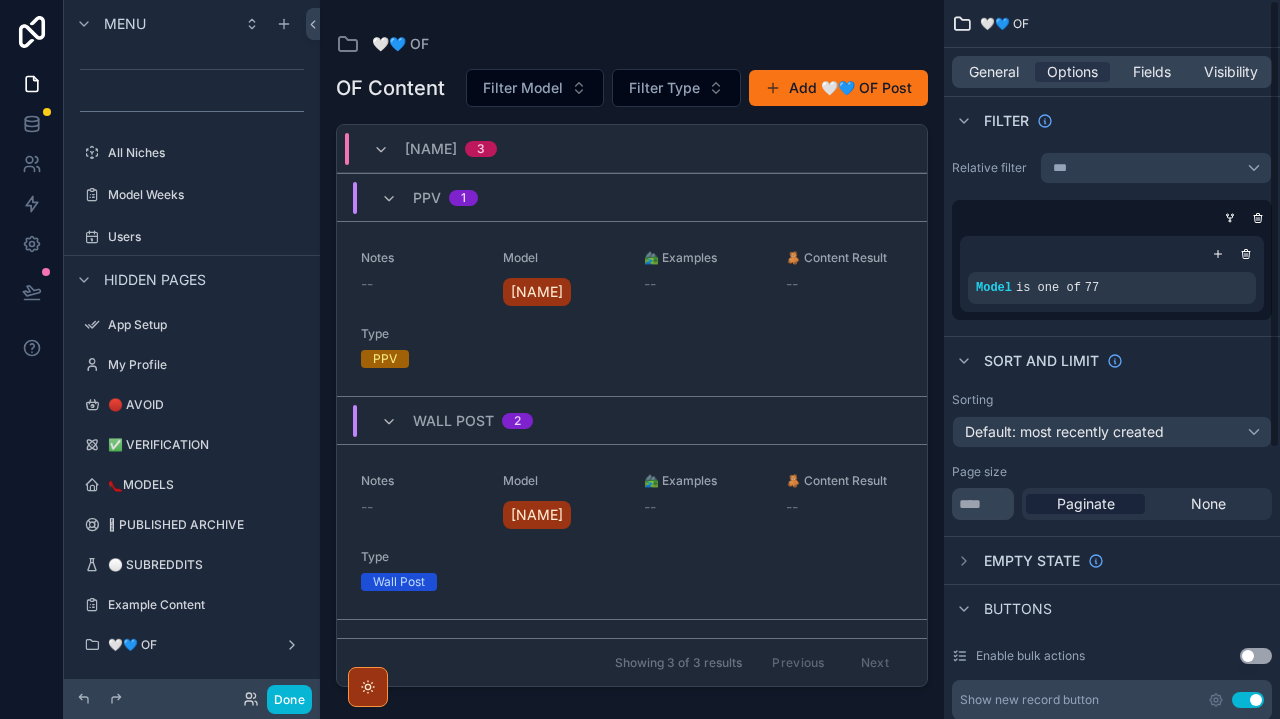 scroll, scrollTop: 0, scrollLeft: 0, axis: both 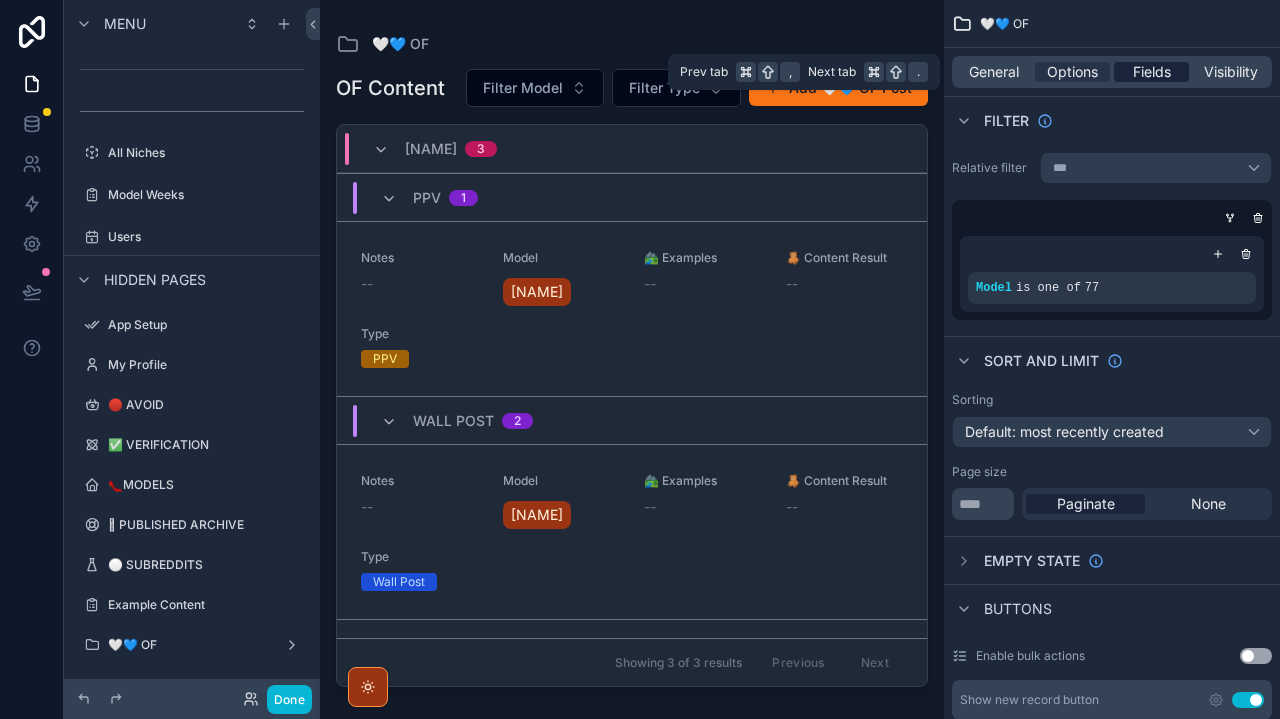 click on "Fields" at bounding box center [1152, 72] 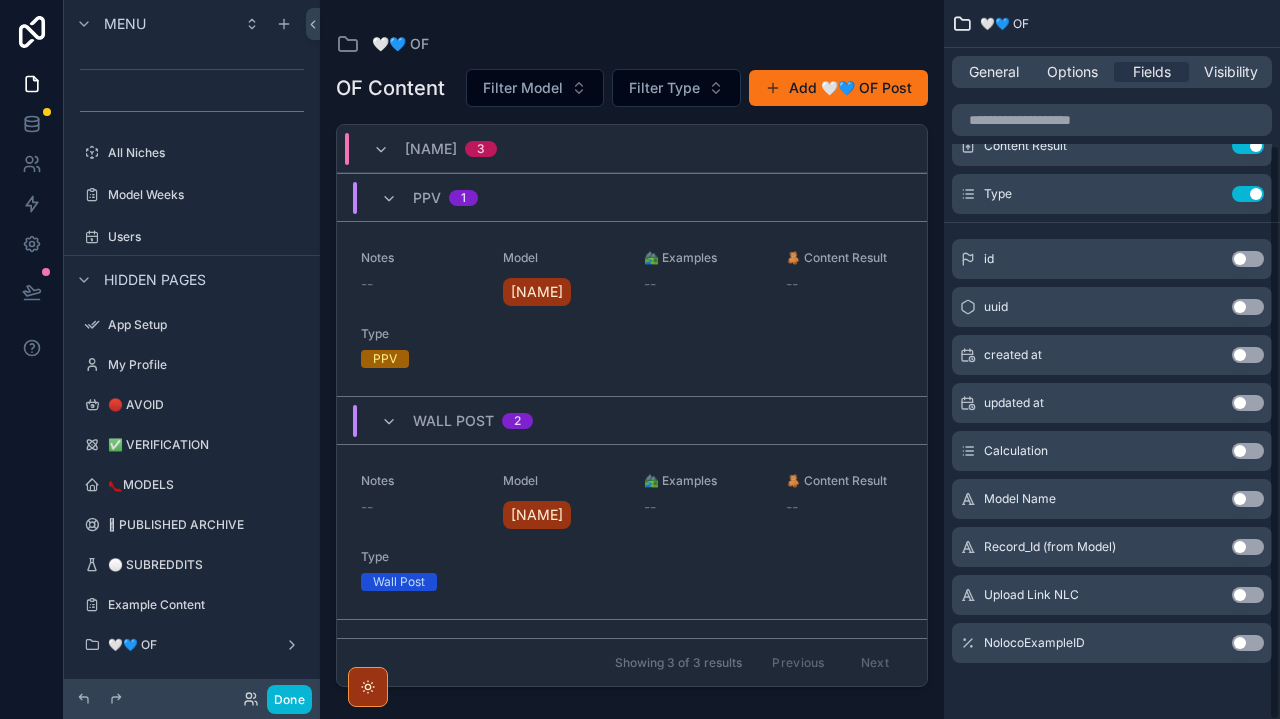 scroll, scrollTop: 179, scrollLeft: 0, axis: vertical 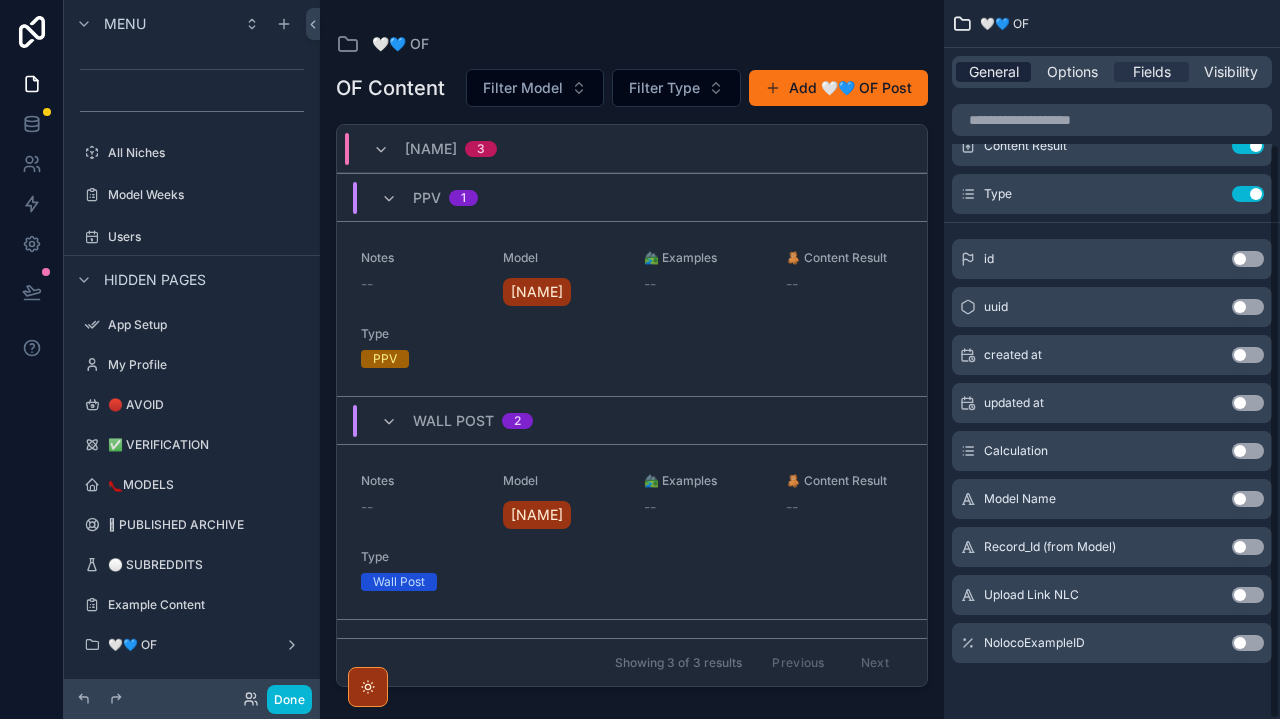 click on "General" at bounding box center [994, 72] 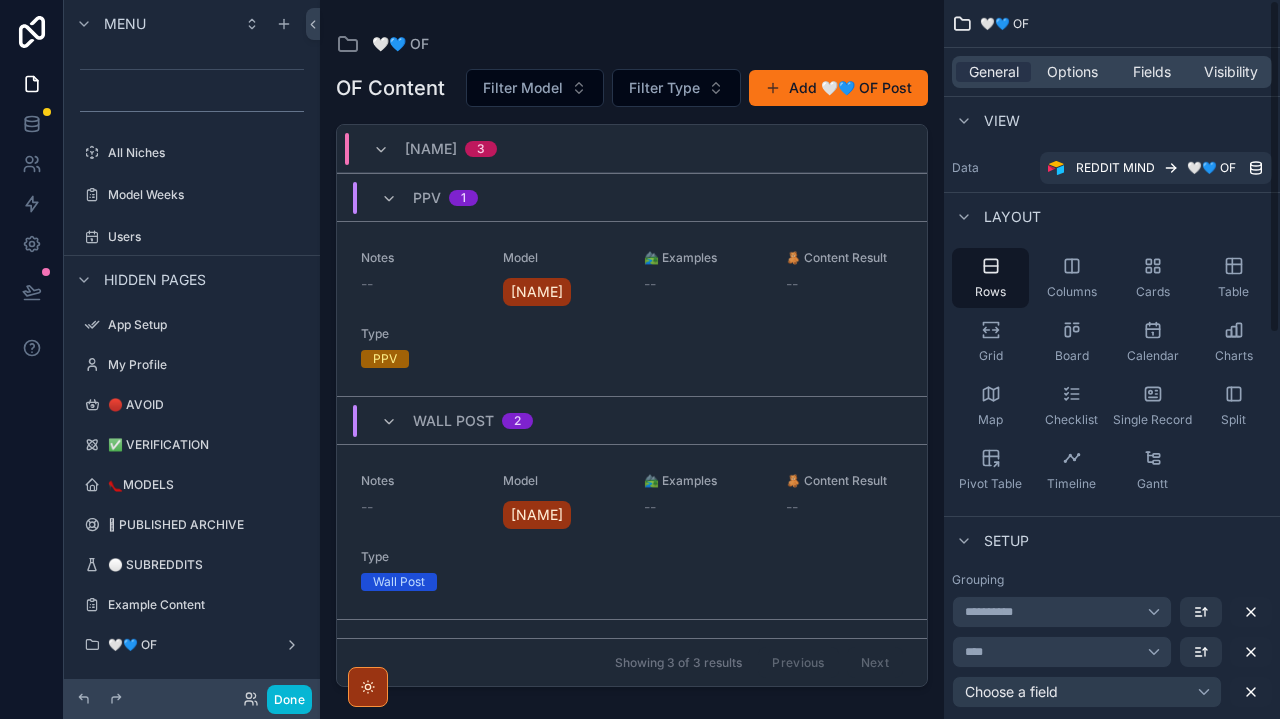 scroll, scrollTop: 0, scrollLeft: 0, axis: both 